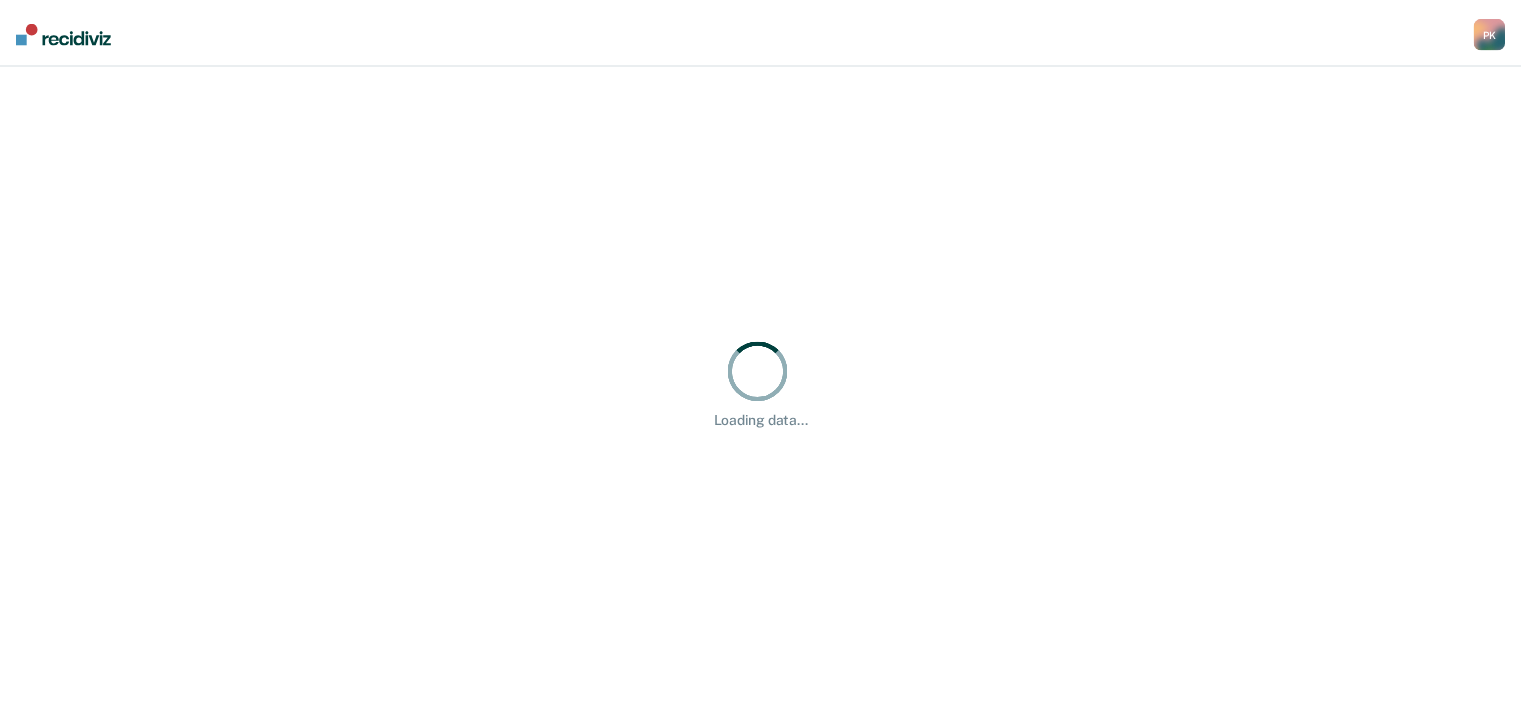 scroll, scrollTop: 0, scrollLeft: 0, axis: both 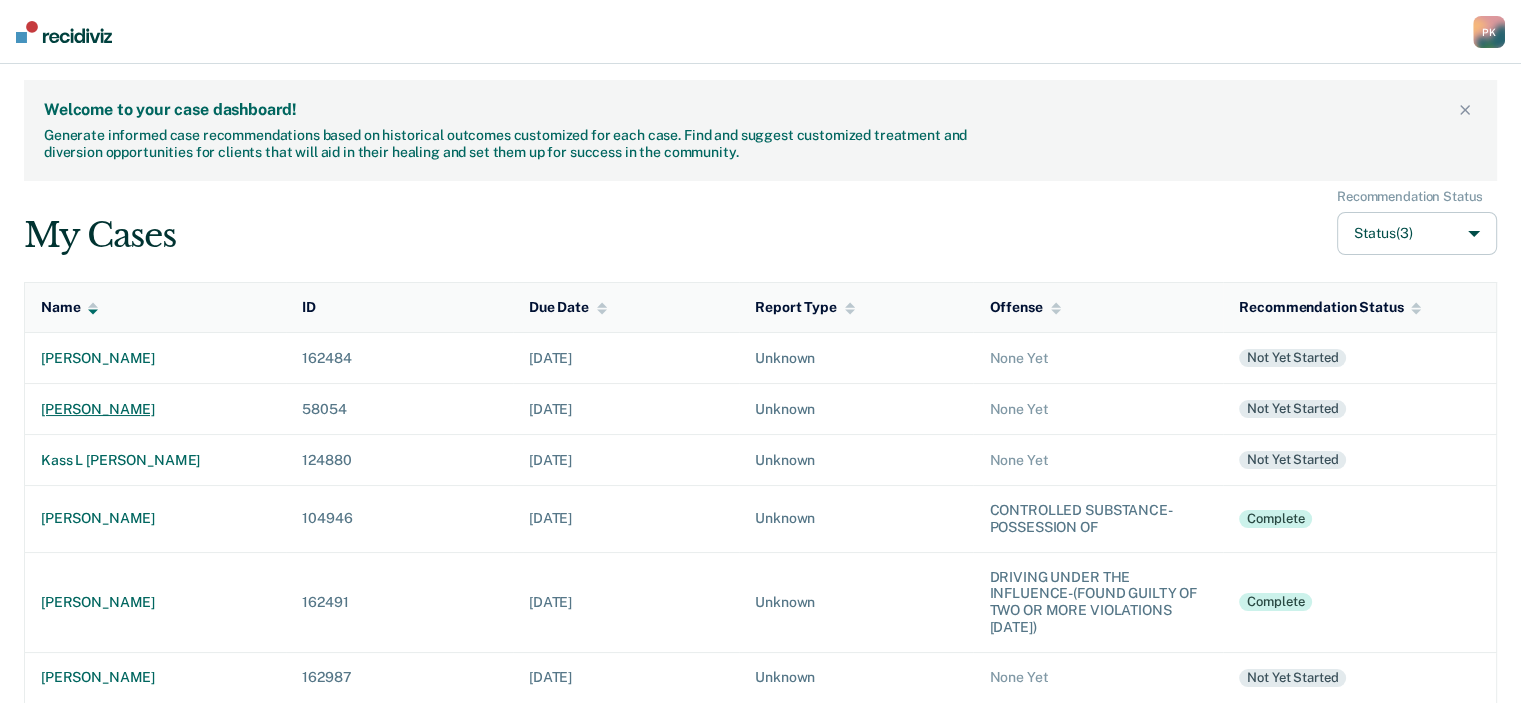 click on "[PERSON_NAME]" at bounding box center [155, 409] 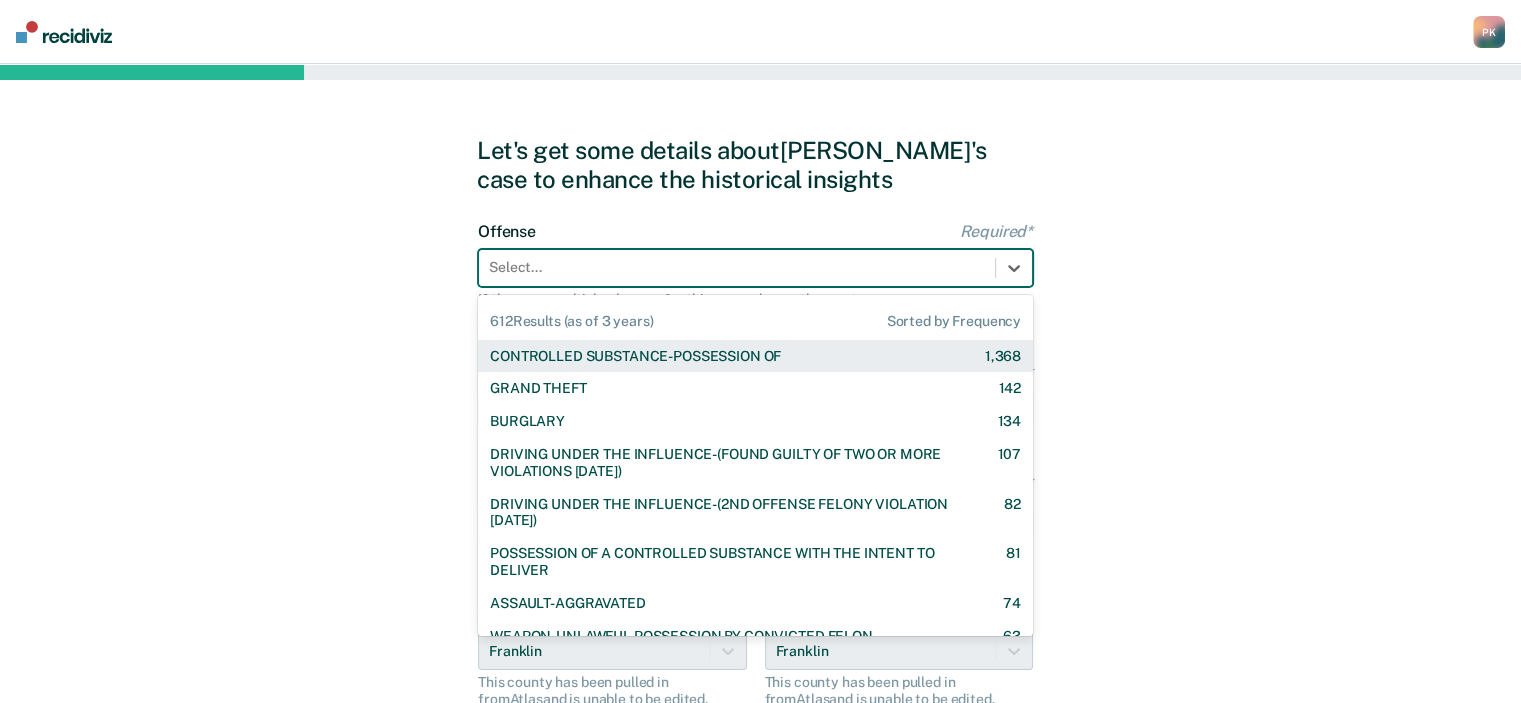 click at bounding box center [737, 267] 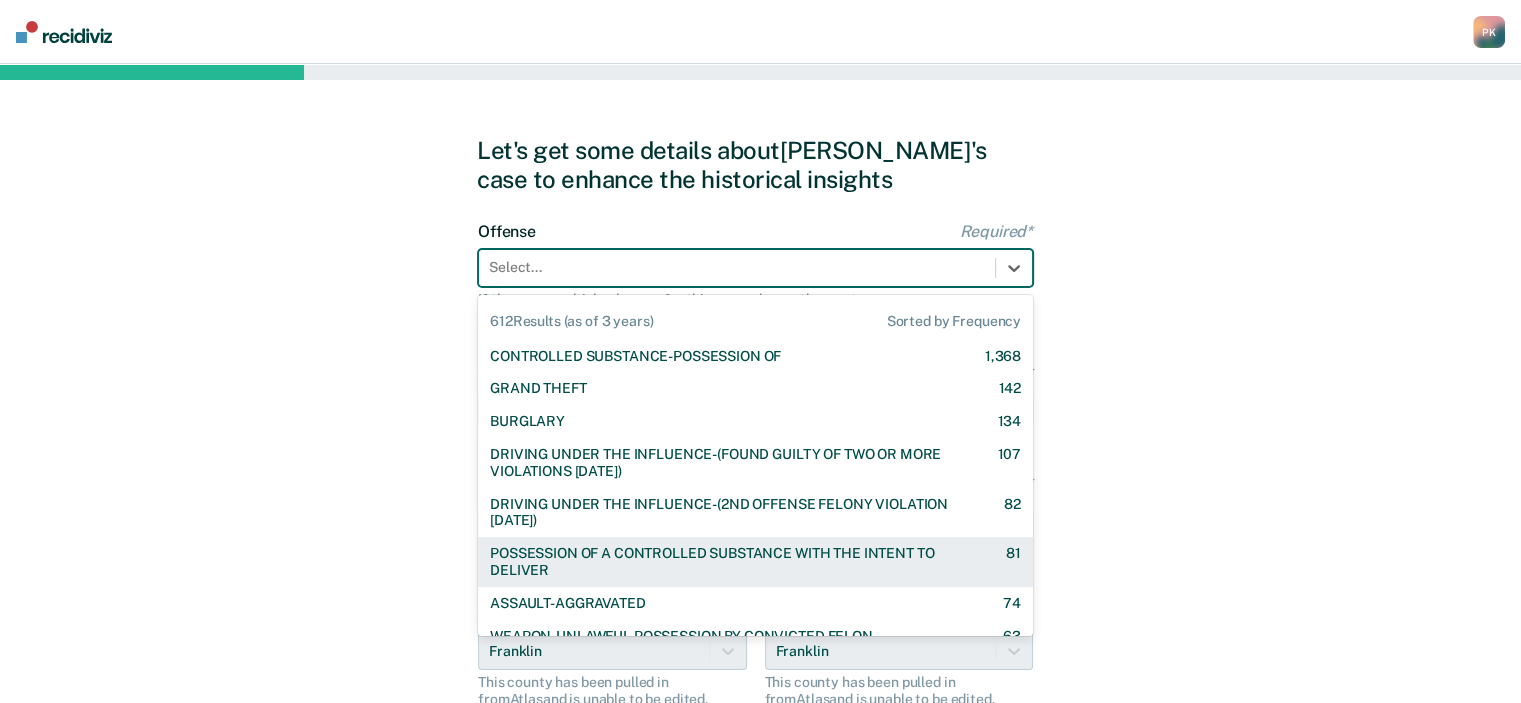click on "POSSESSION OF A CONTROLLED SUBSTANCE WITH THE INTENT TO DELIVER" at bounding box center (730, 562) 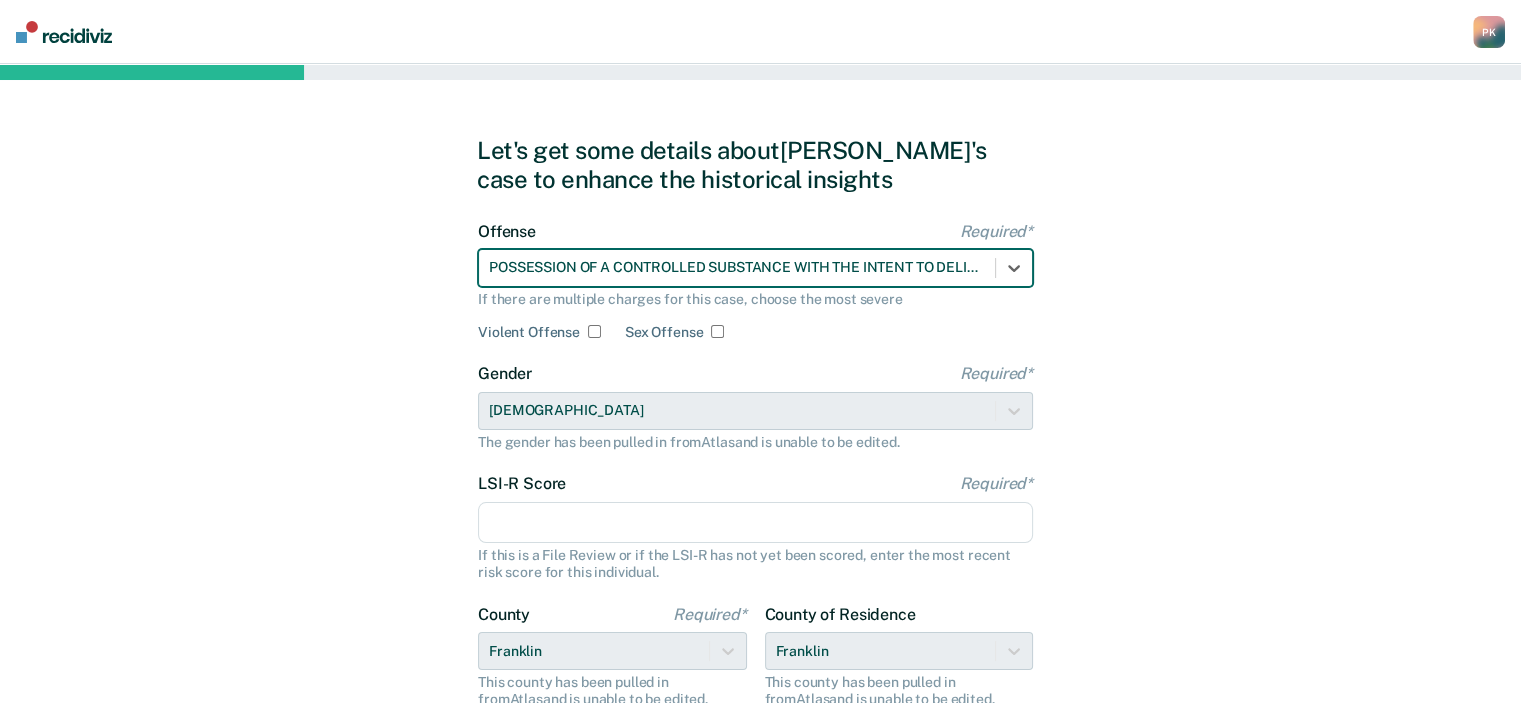 click on "LSI-R Score  Required*" at bounding box center (755, 523) 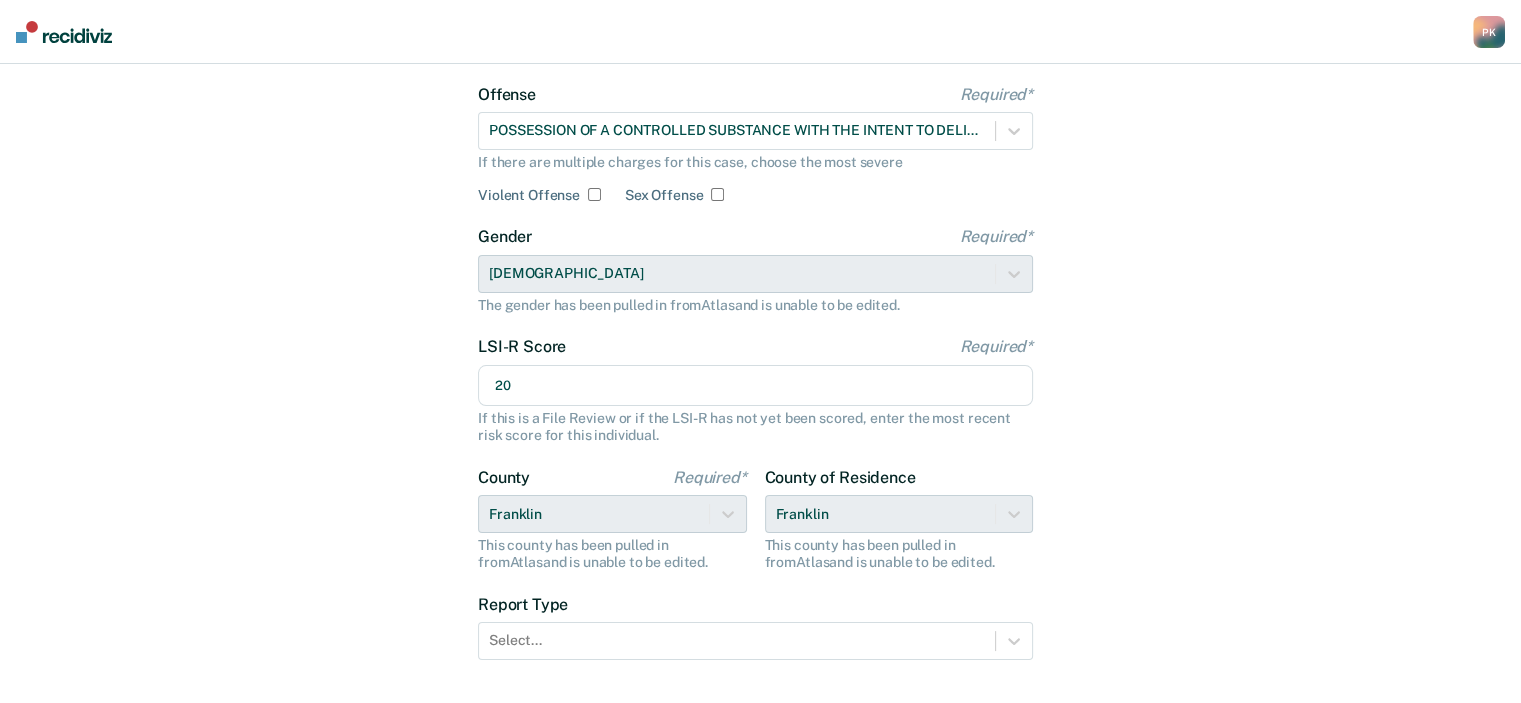 scroll, scrollTop: 200, scrollLeft: 0, axis: vertical 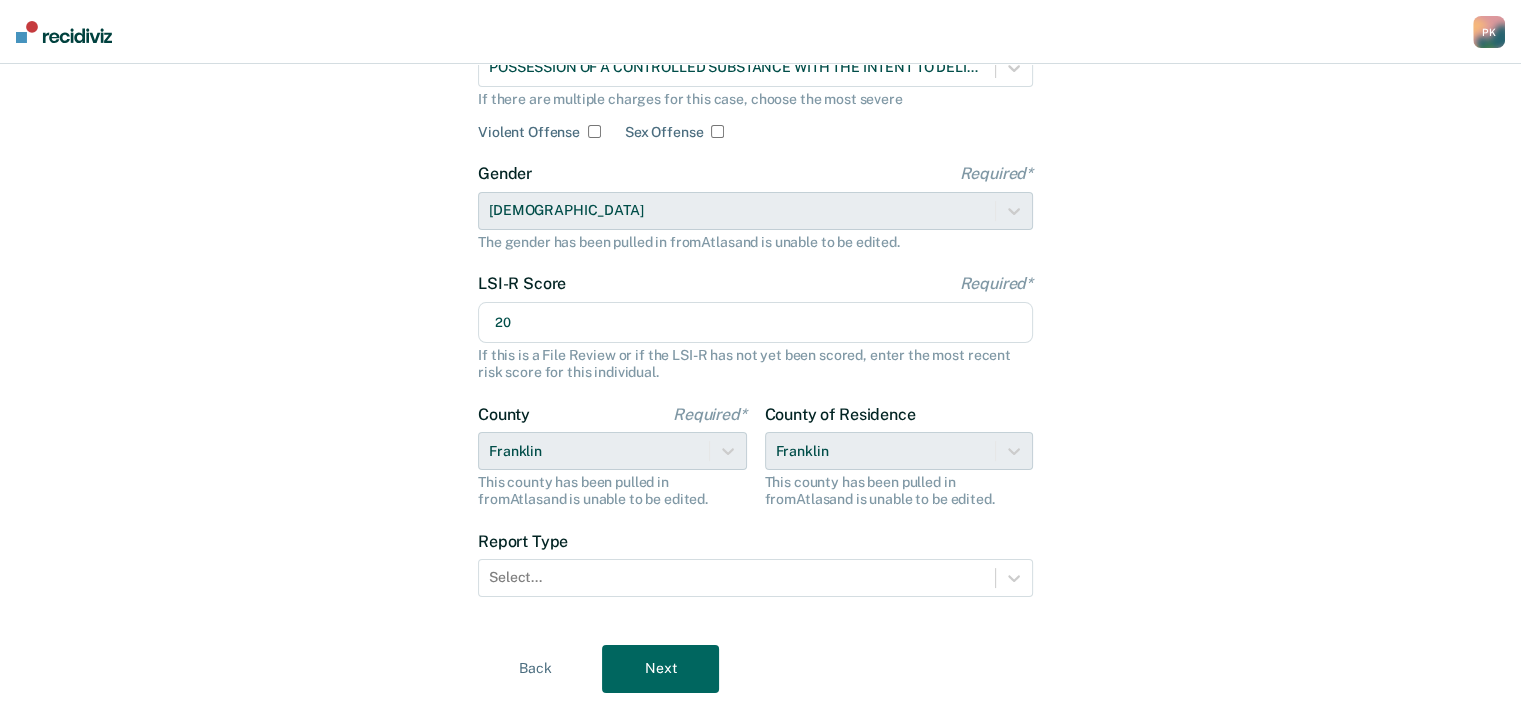 type on "20" 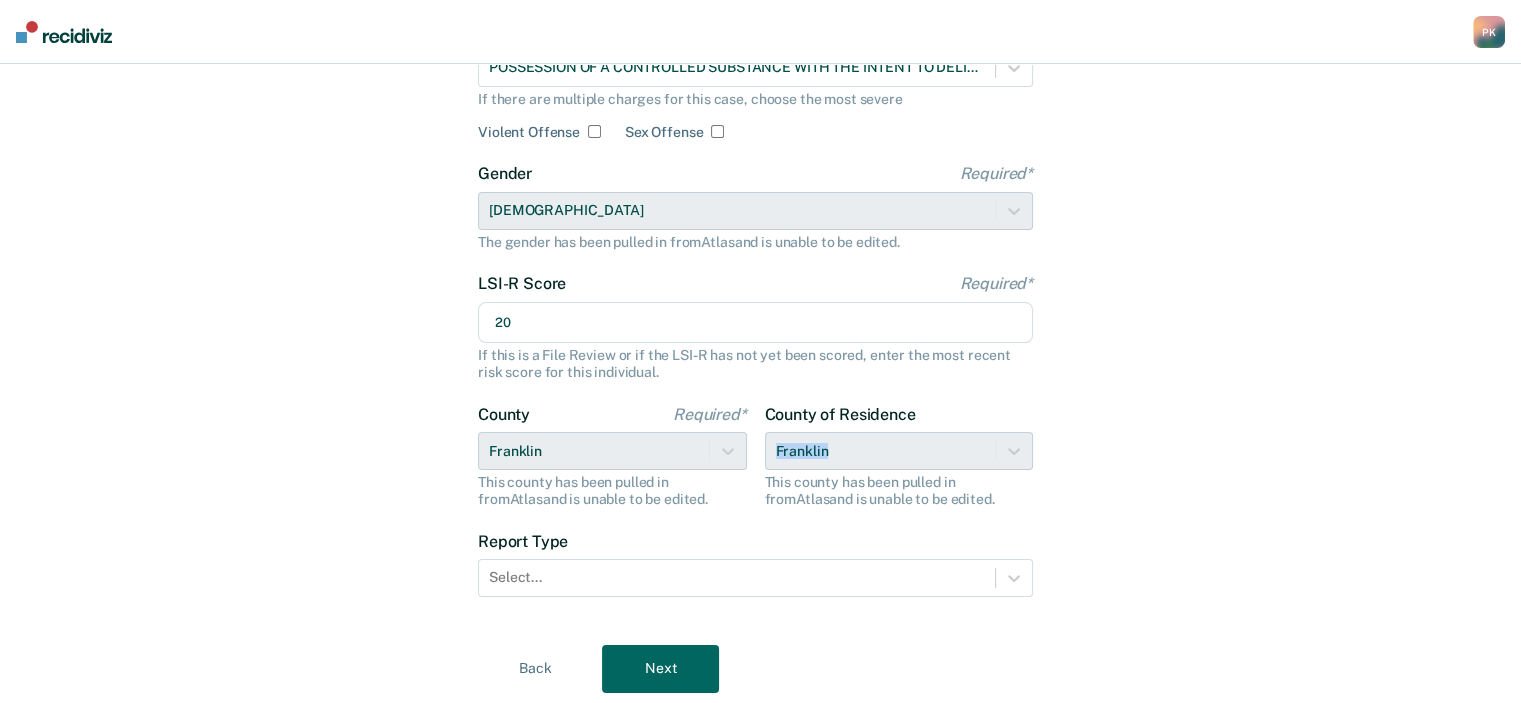 click on "County of Residence  Franklin This county has been pulled in from  [GEOGRAPHIC_DATA]  and is unable to be edited." at bounding box center [899, 456] 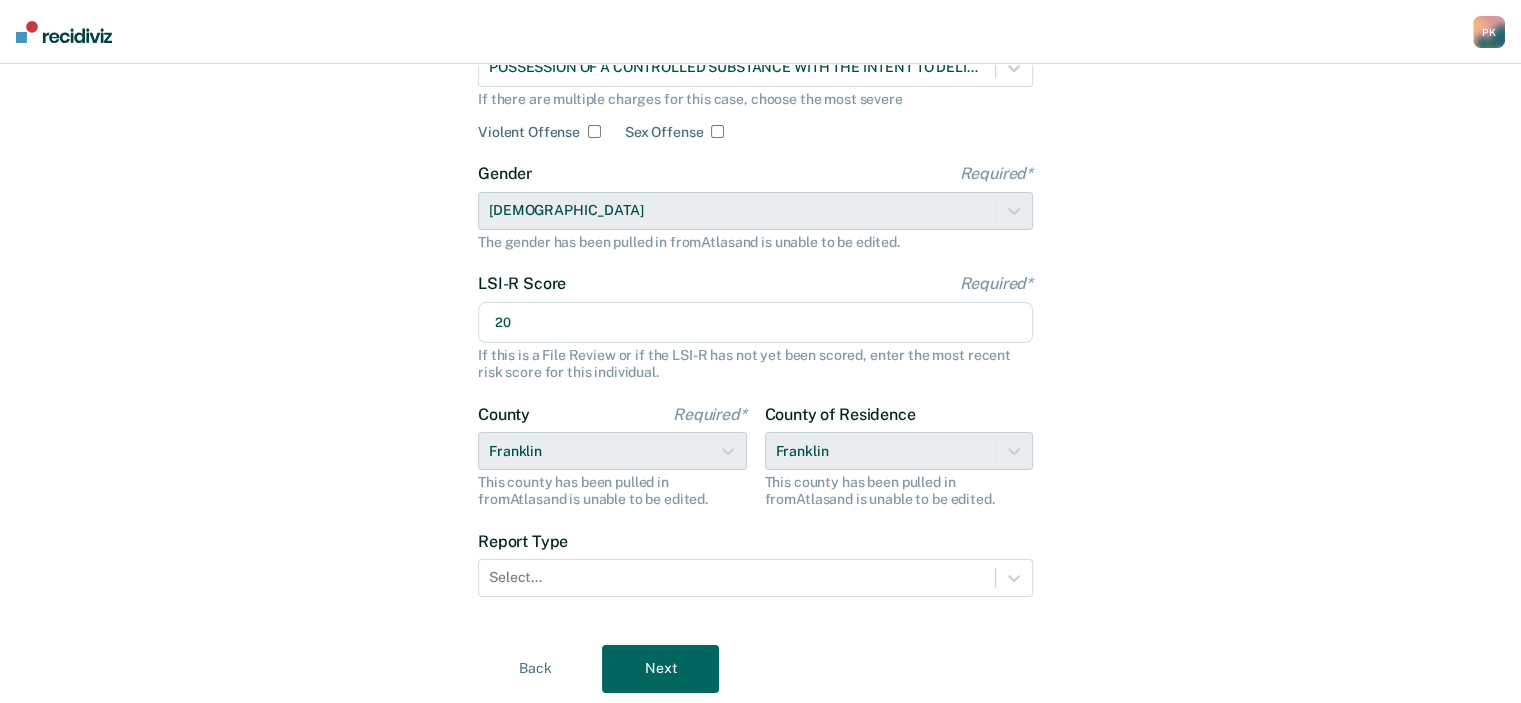 click on "County of Residence  Franklin This county has been pulled in from  [GEOGRAPHIC_DATA]  and is unable to be edited." at bounding box center [899, 456] 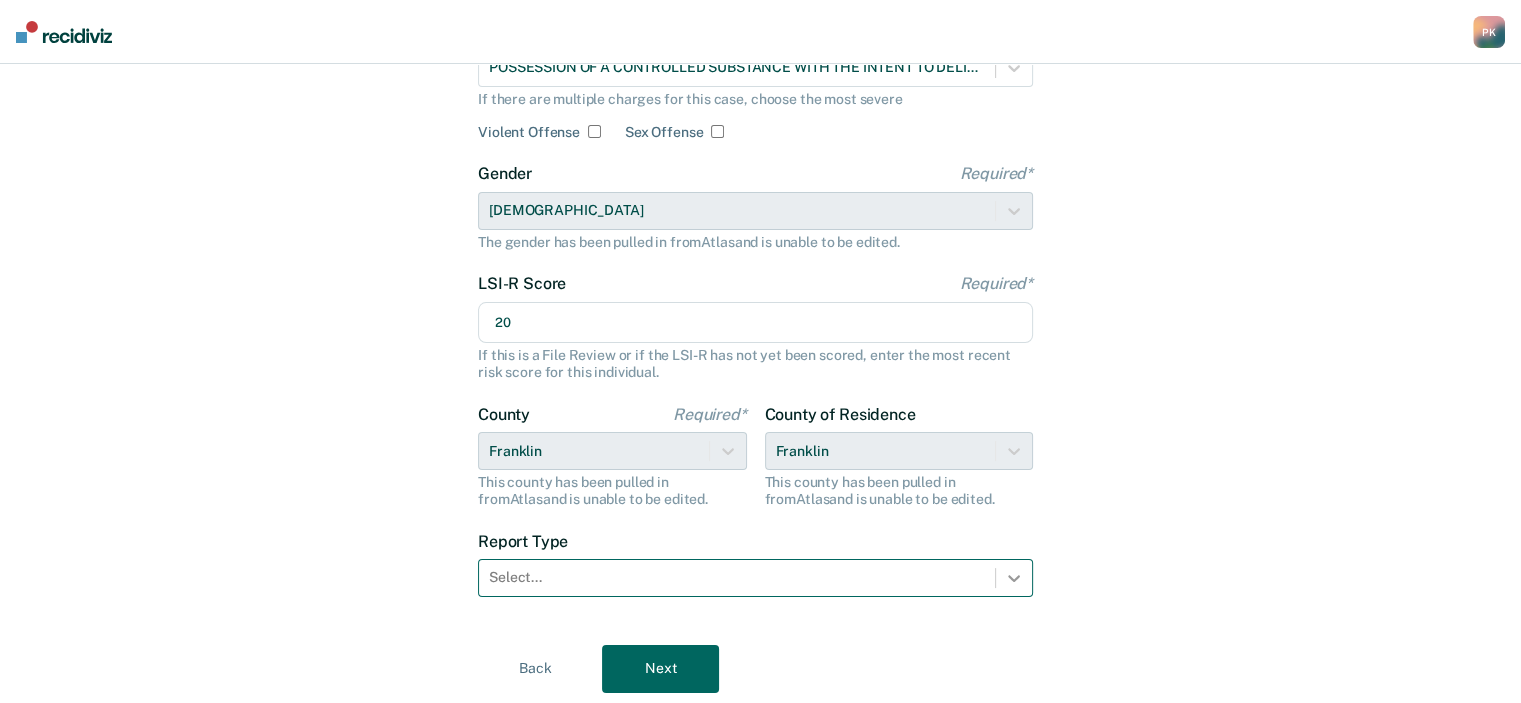 click at bounding box center [1014, 578] 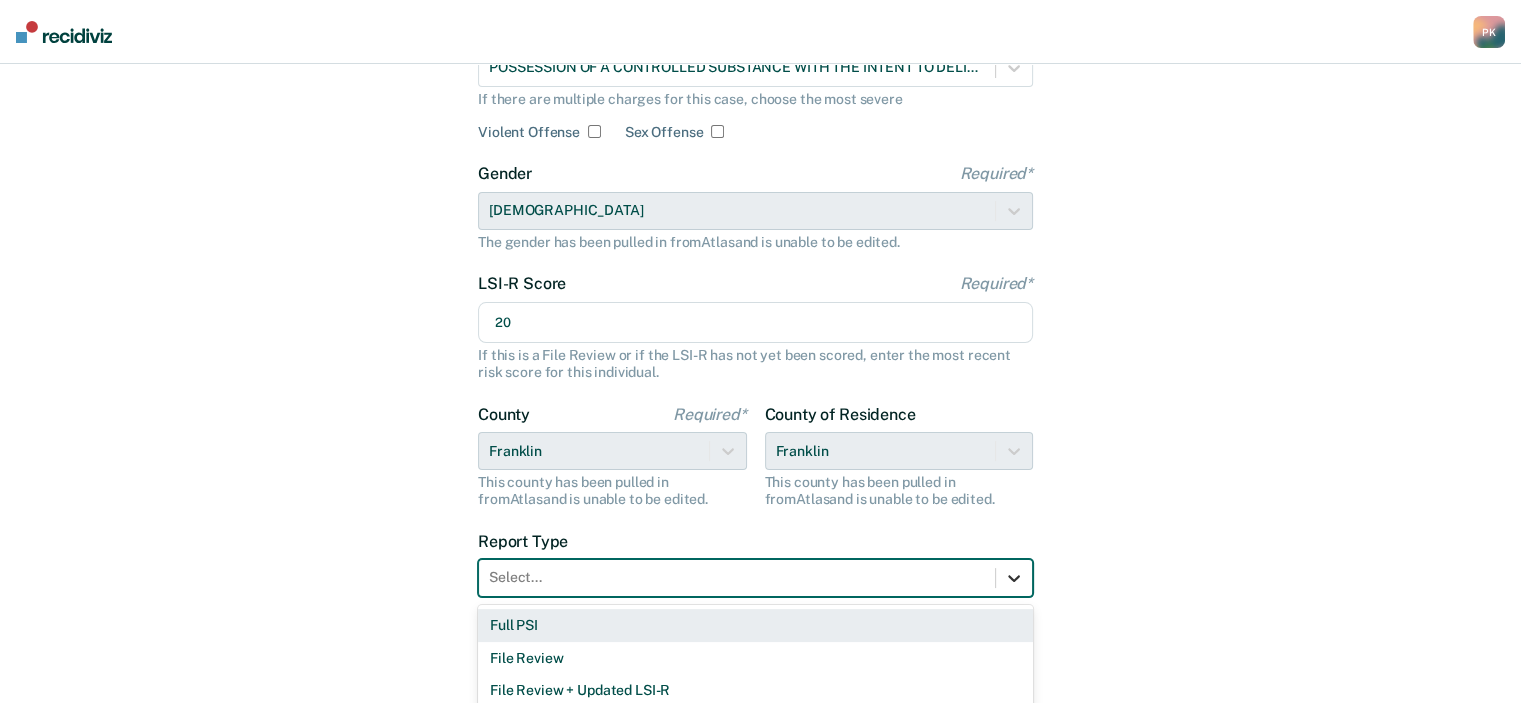 scroll, scrollTop: 216, scrollLeft: 0, axis: vertical 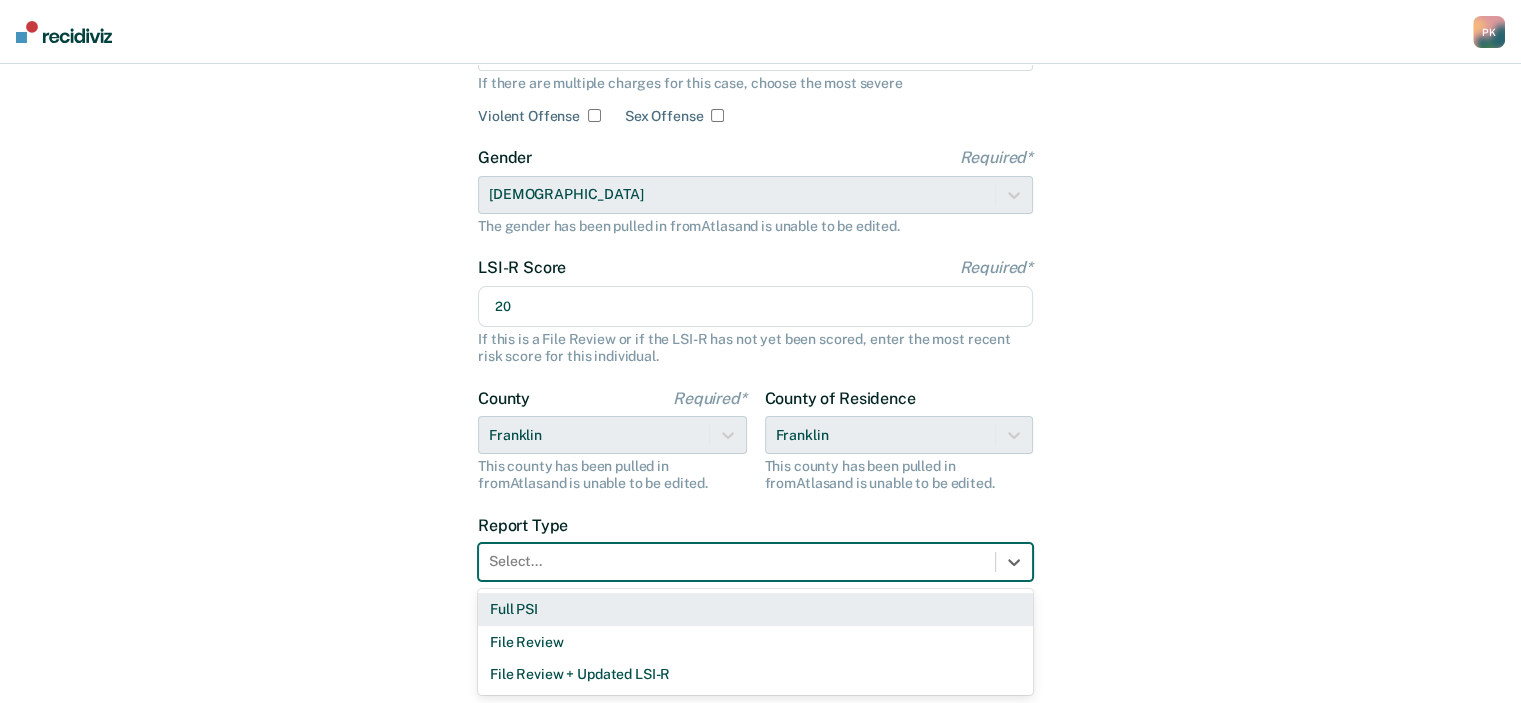 click on "Full PSI" at bounding box center (755, 609) 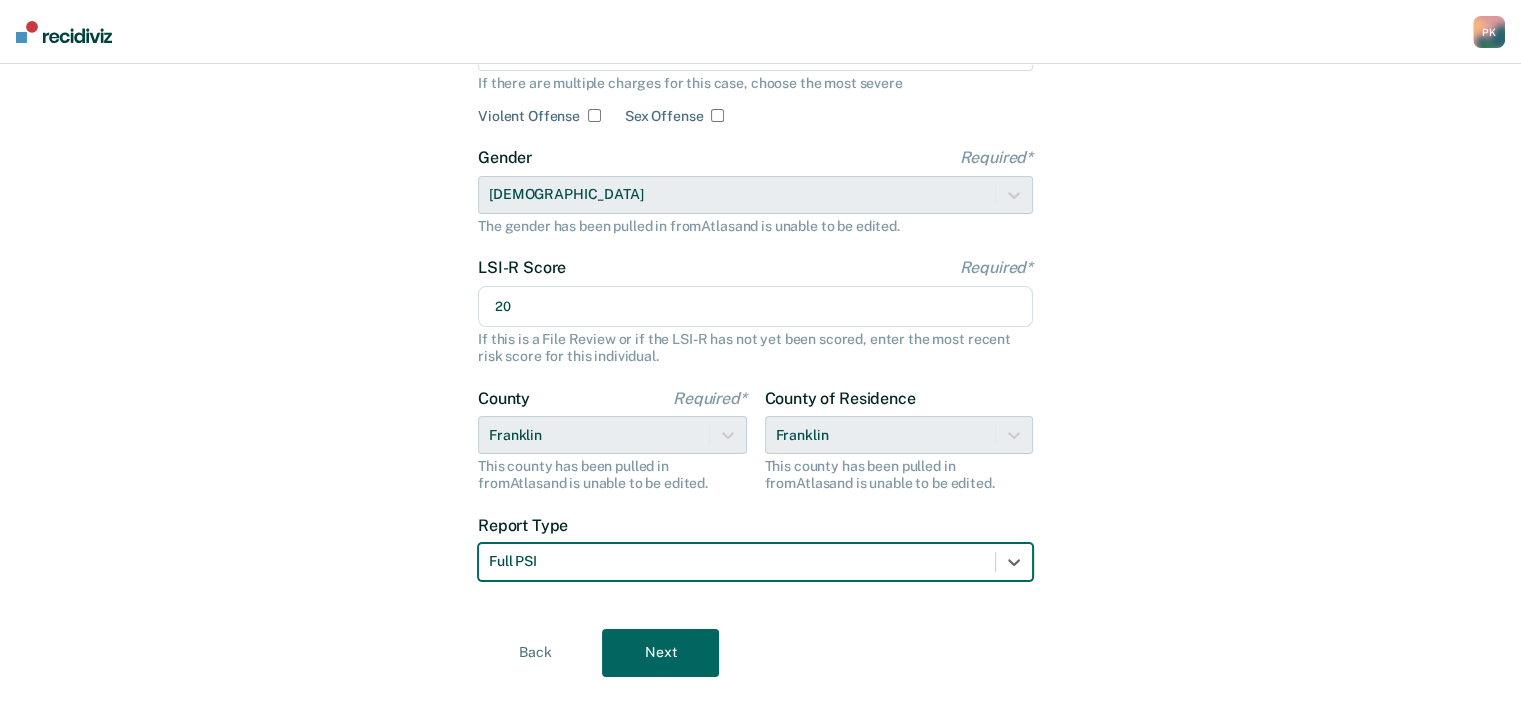 click on "Next" at bounding box center (660, 653) 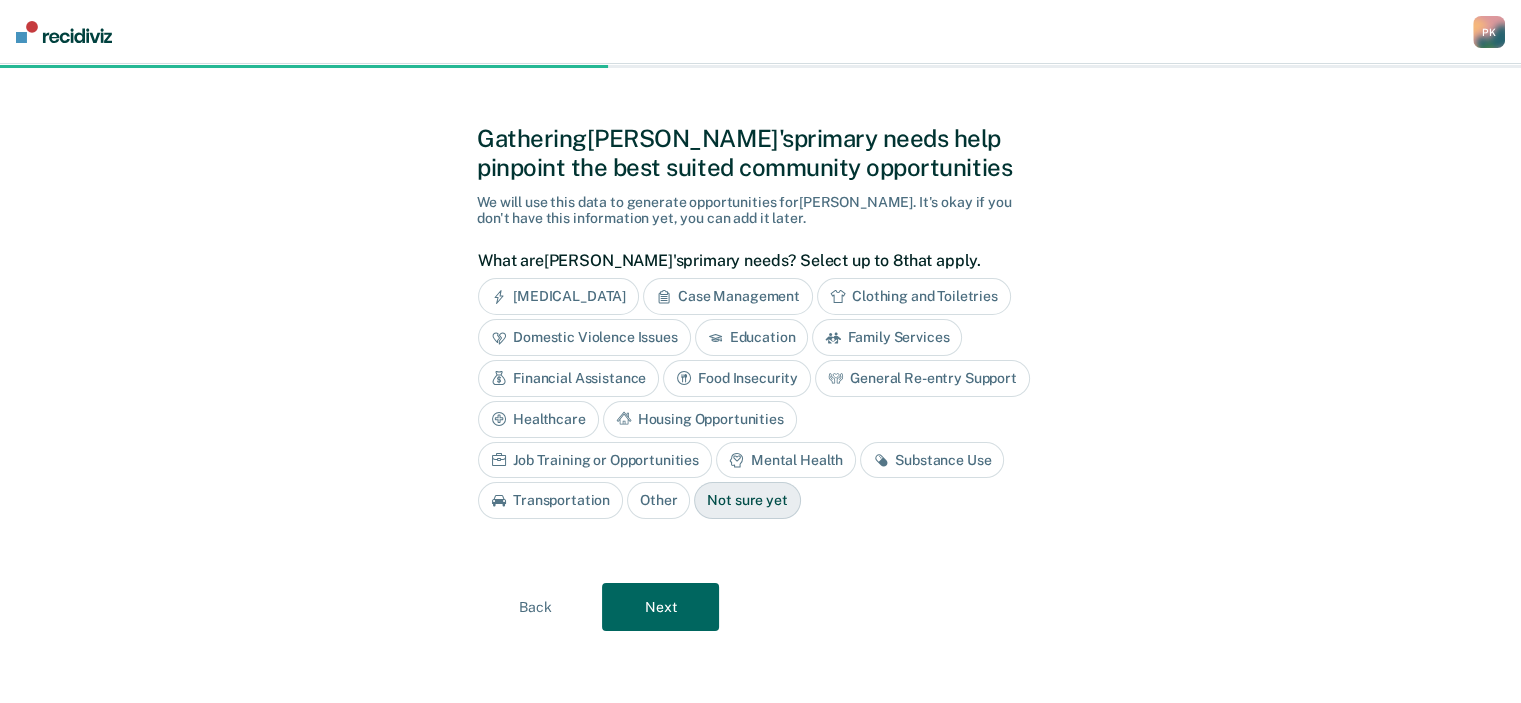 scroll, scrollTop: 0, scrollLeft: 0, axis: both 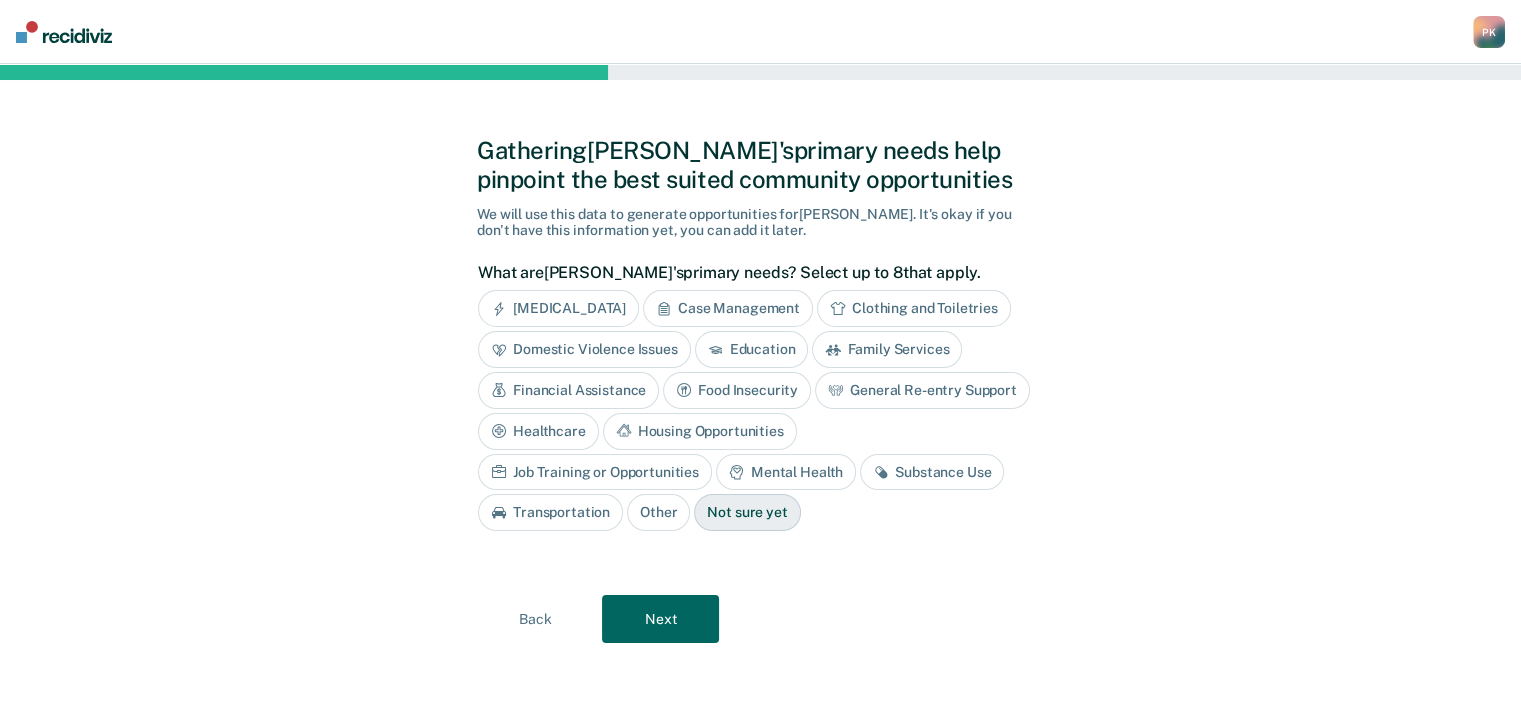 click on "Mental Health" at bounding box center (786, 472) 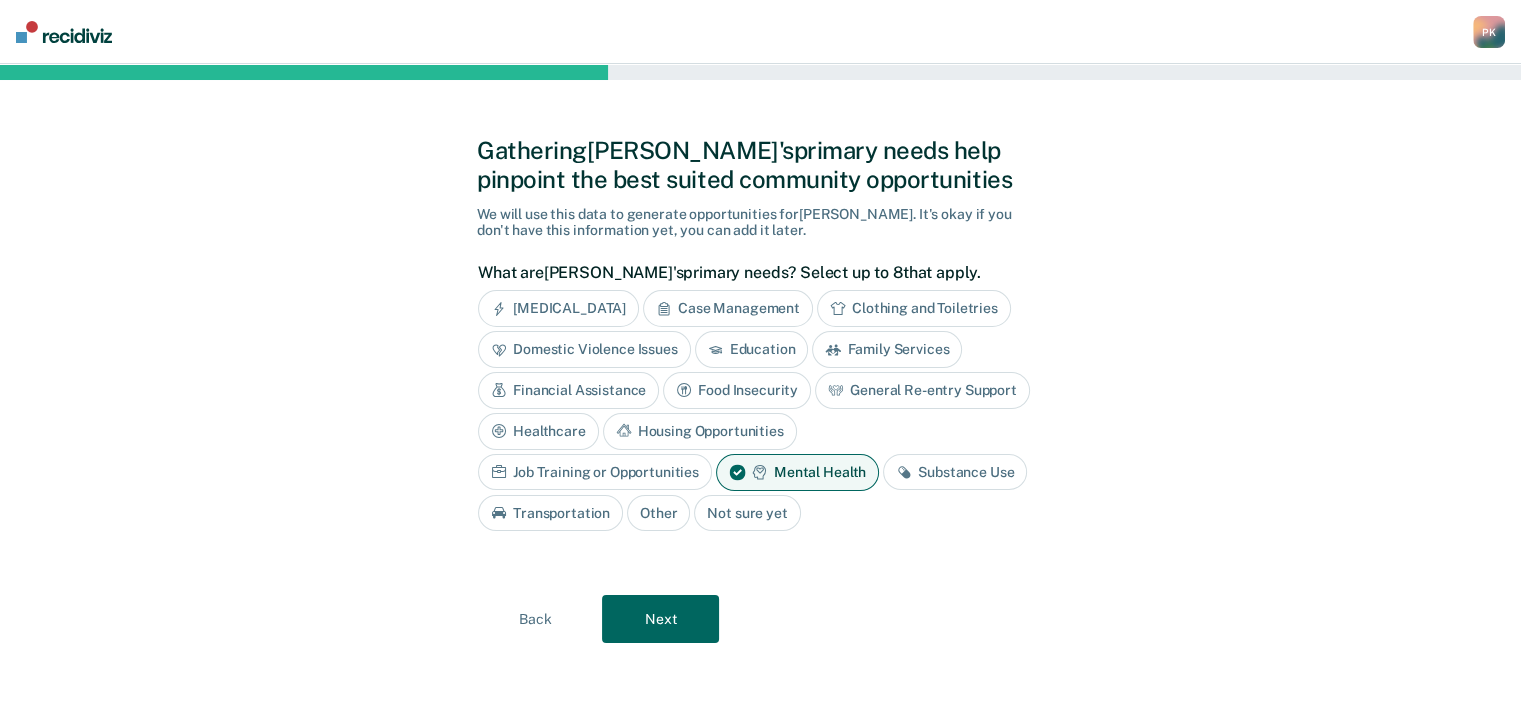 click on "Next" at bounding box center [660, 619] 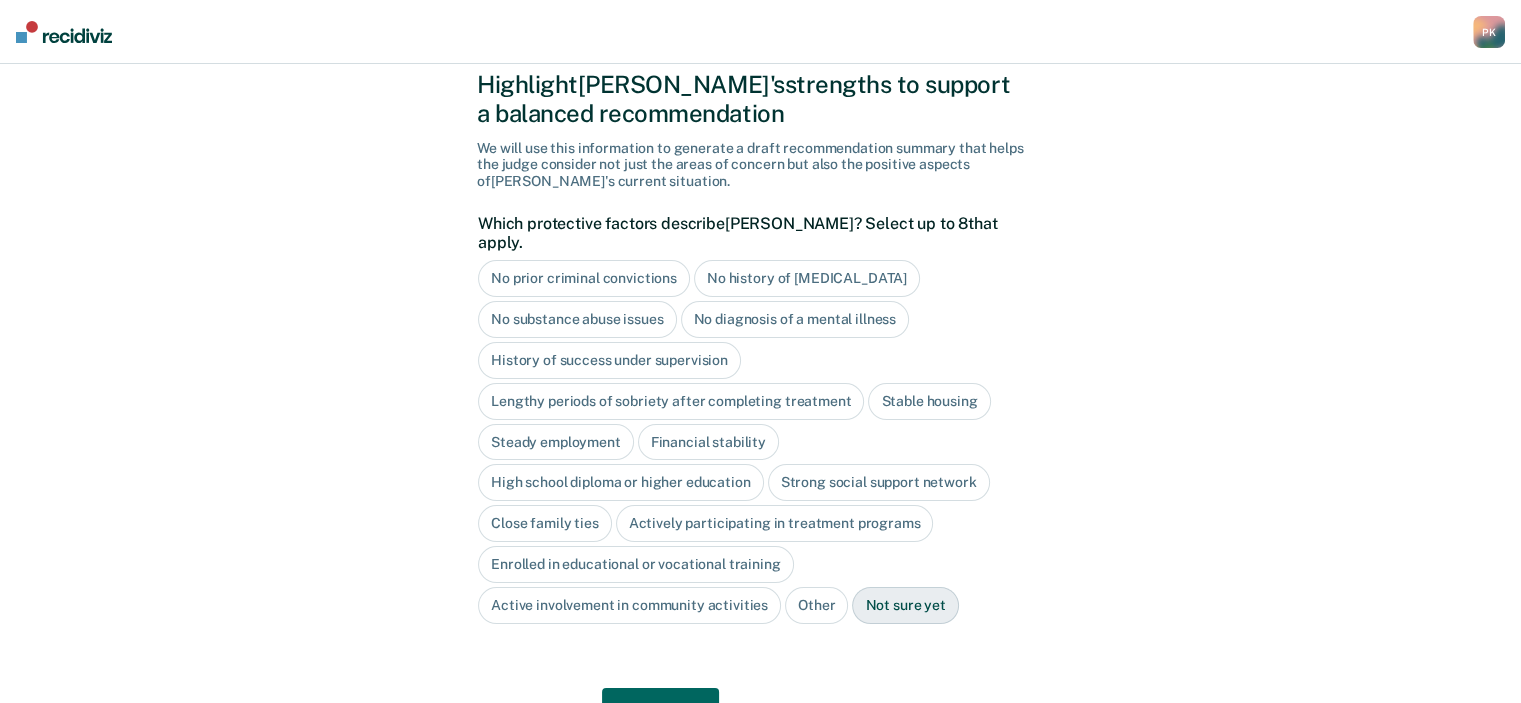 scroll, scrollTop: 100, scrollLeft: 0, axis: vertical 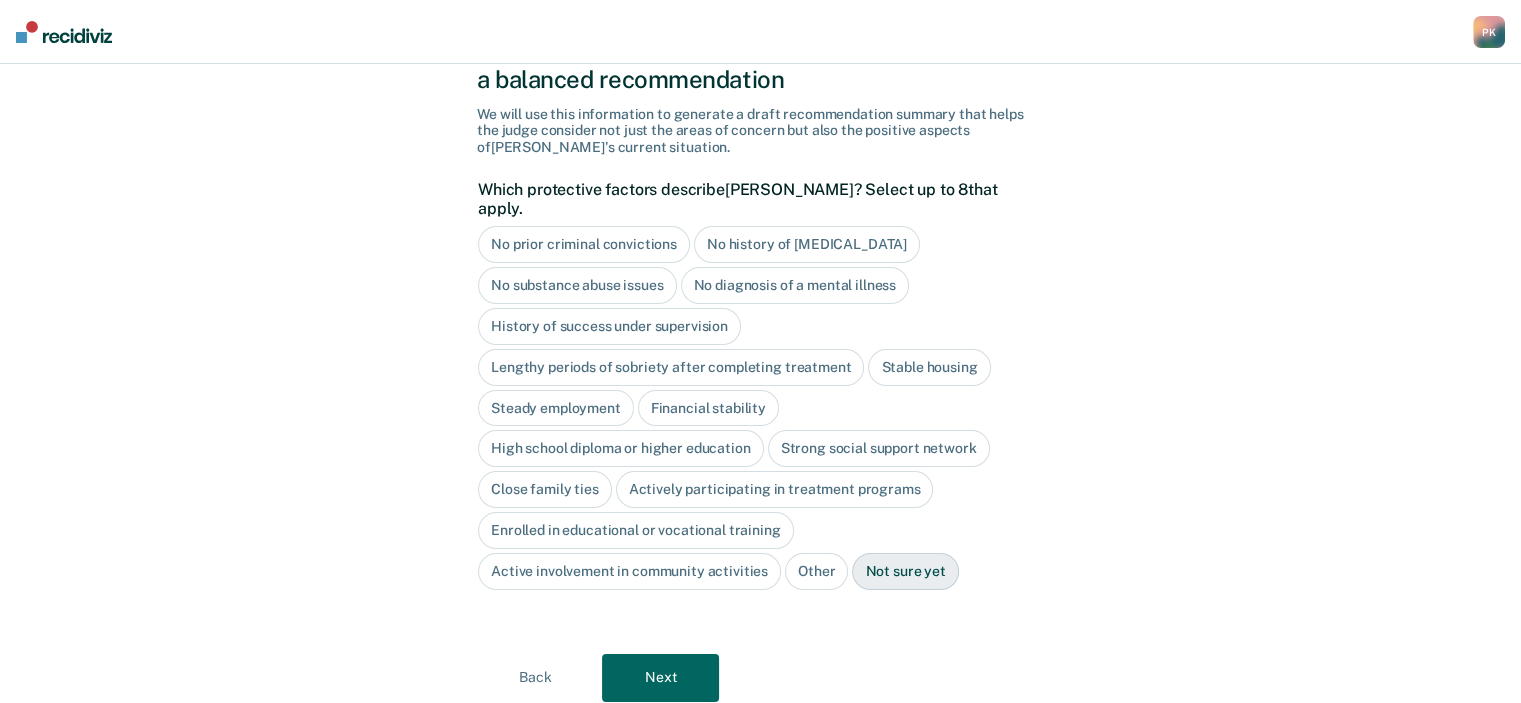 click on "History of success under supervision" at bounding box center [609, 326] 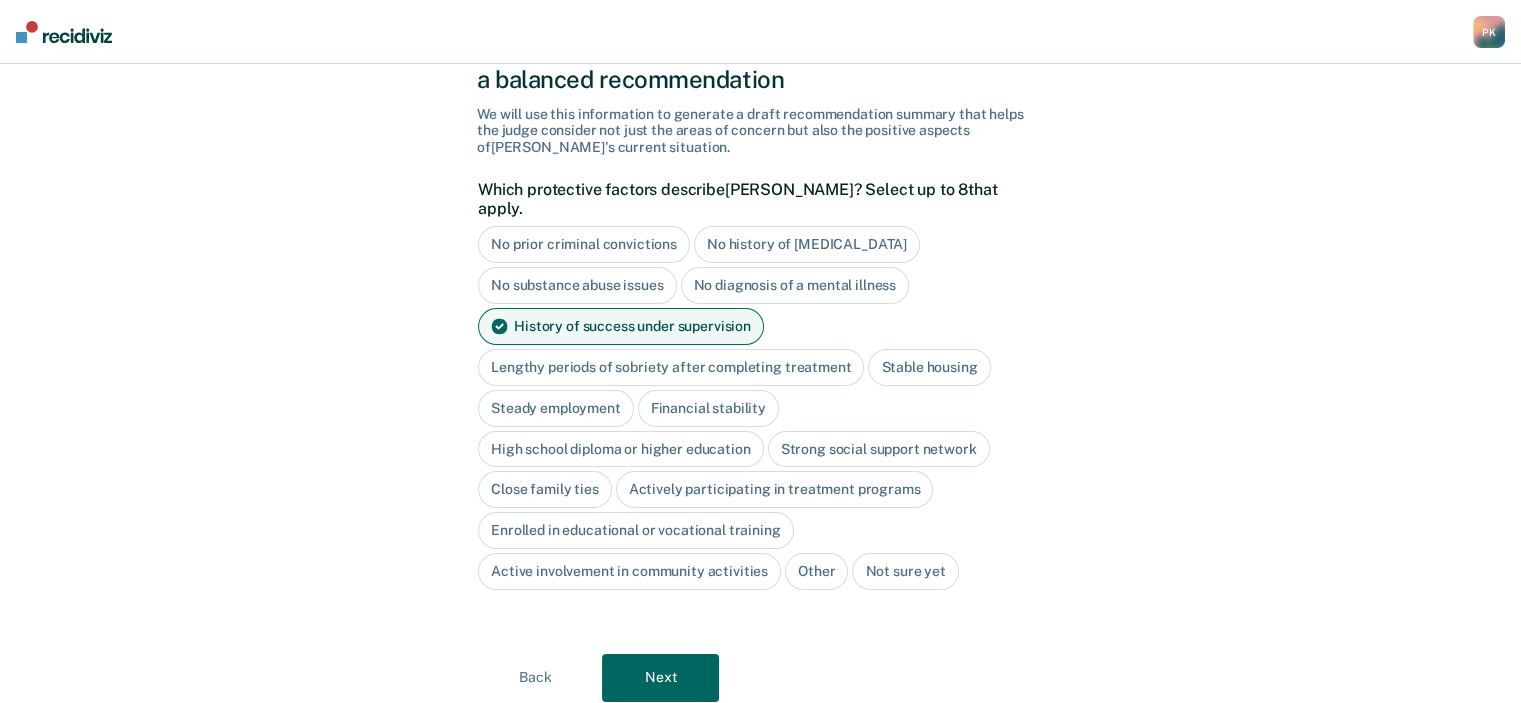 click on "Stable housing" at bounding box center [929, 367] 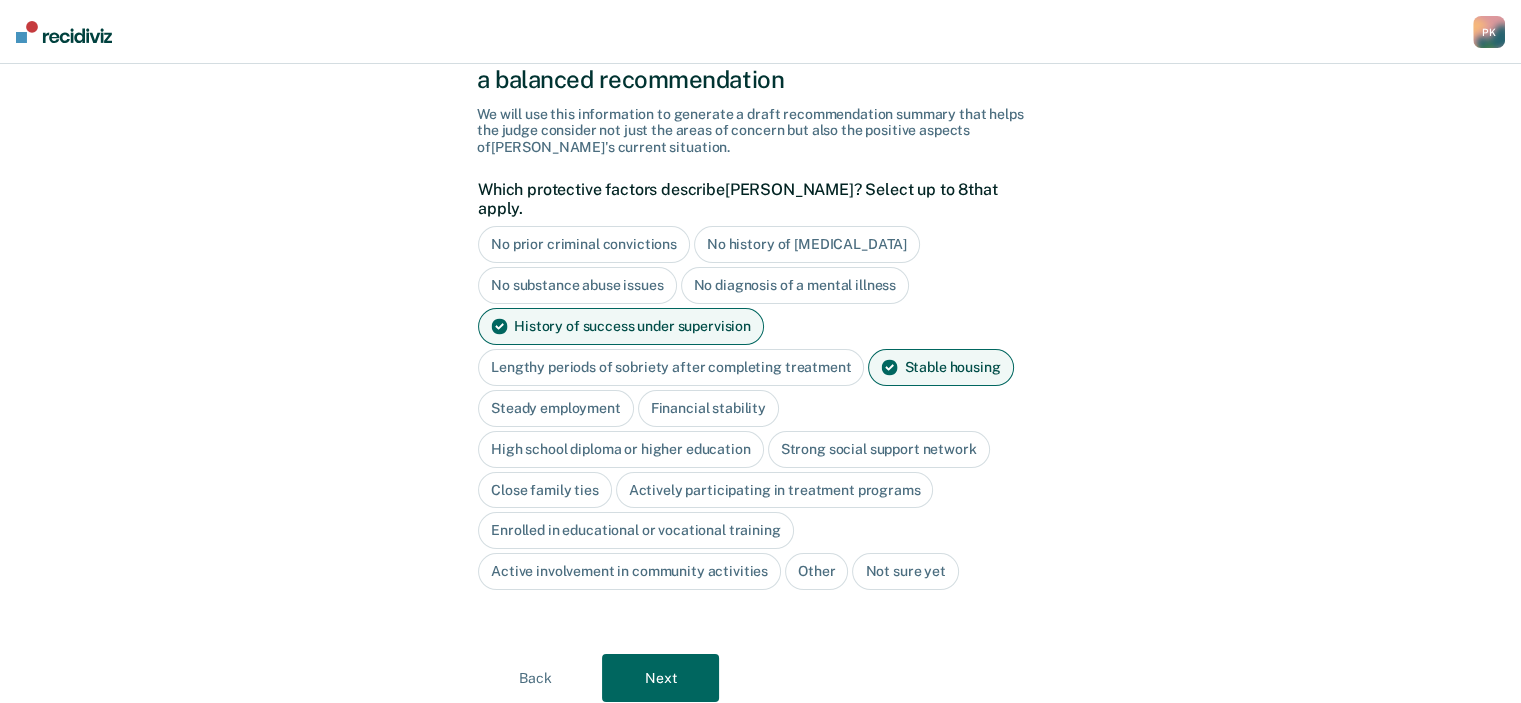 click on "Steady employment" at bounding box center (556, 408) 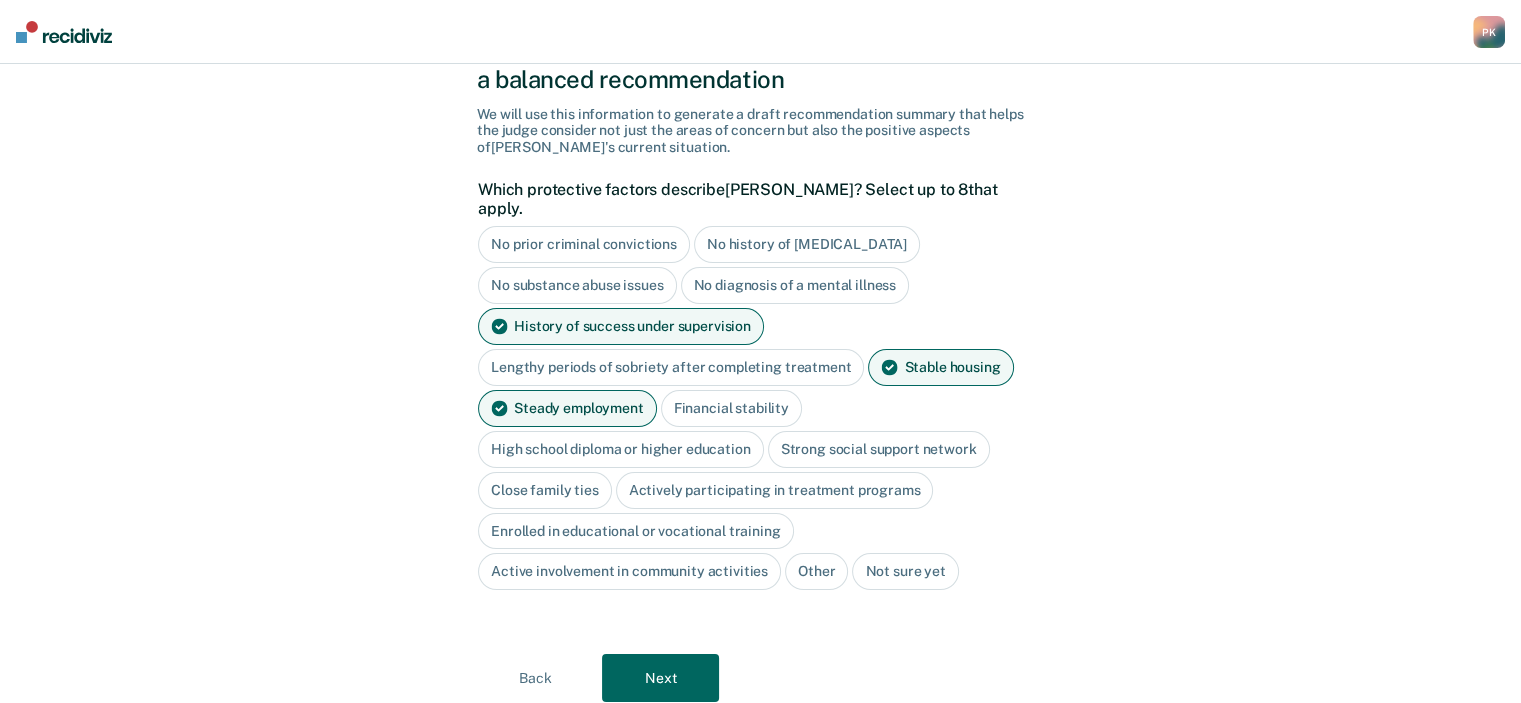 click on "Financial stability" at bounding box center (731, 408) 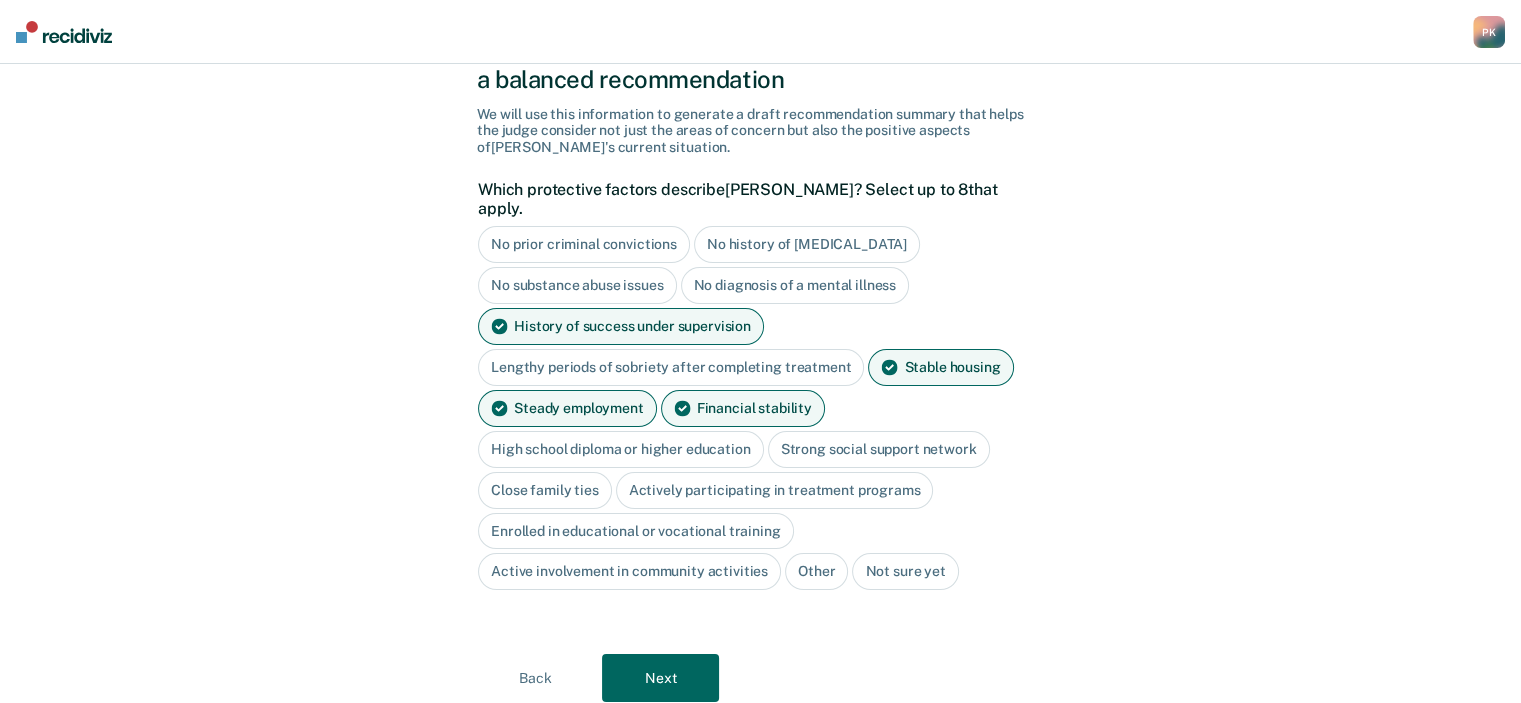 click on "High school diploma or higher education" at bounding box center [621, 449] 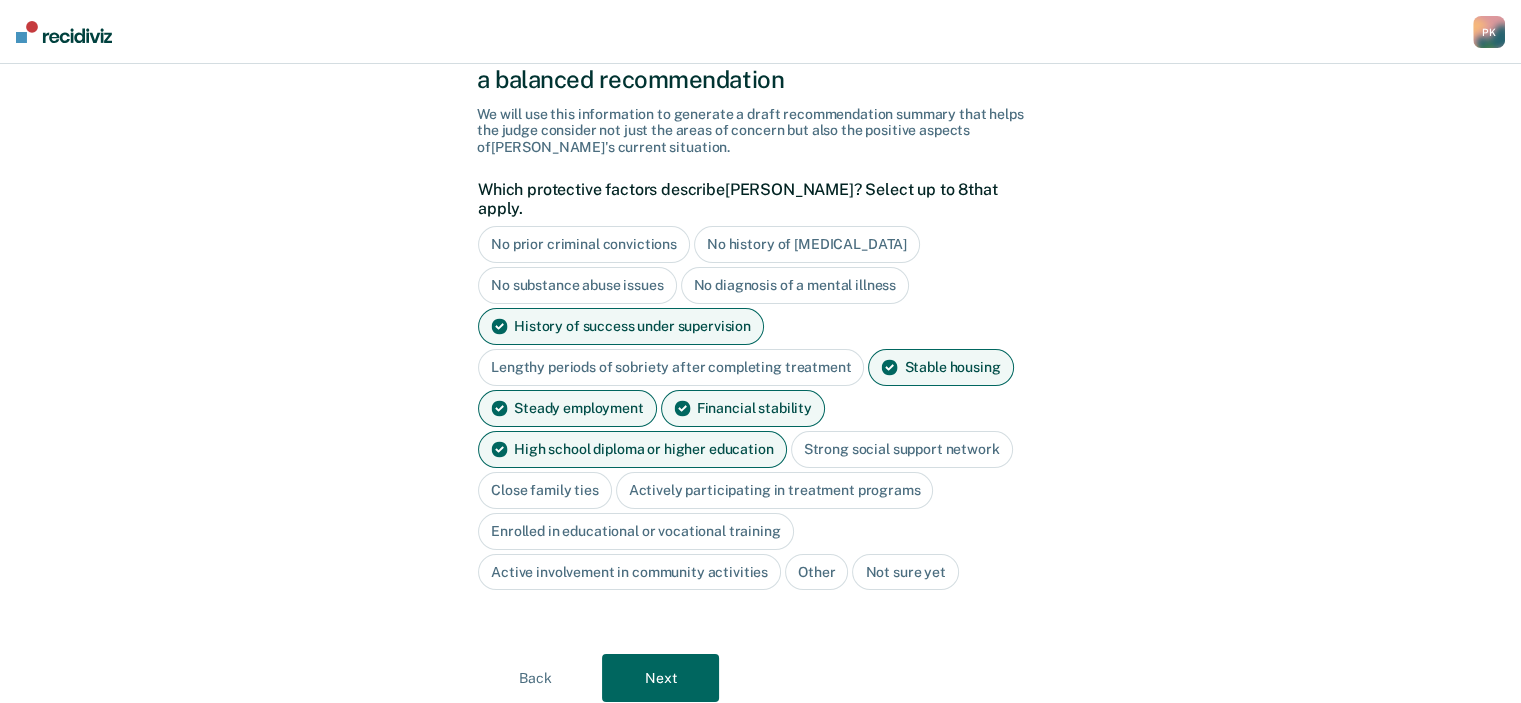 click on "Strong social support network" at bounding box center [902, 449] 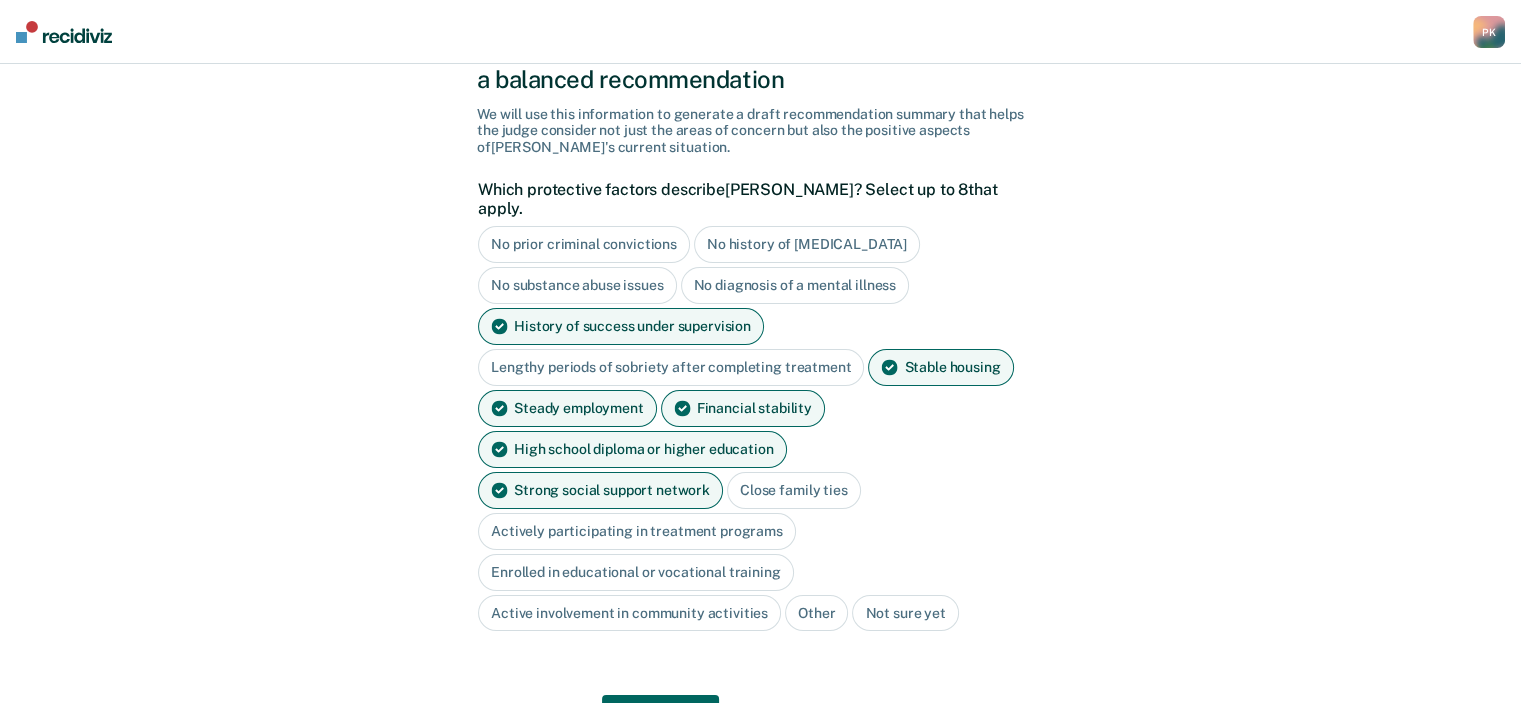 click on "Close family ties" at bounding box center [794, 490] 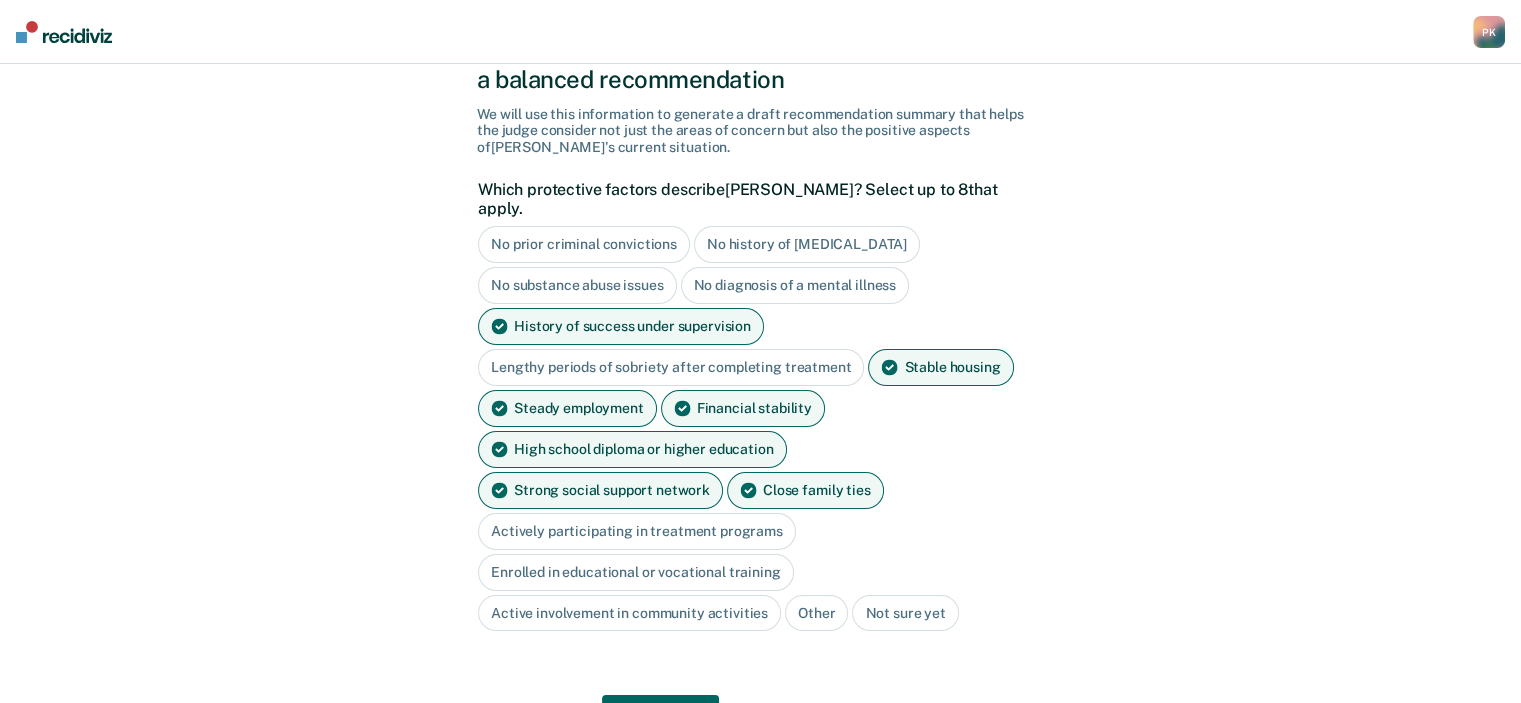 click on "Actively participating in treatment programs" at bounding box center (637, 531) 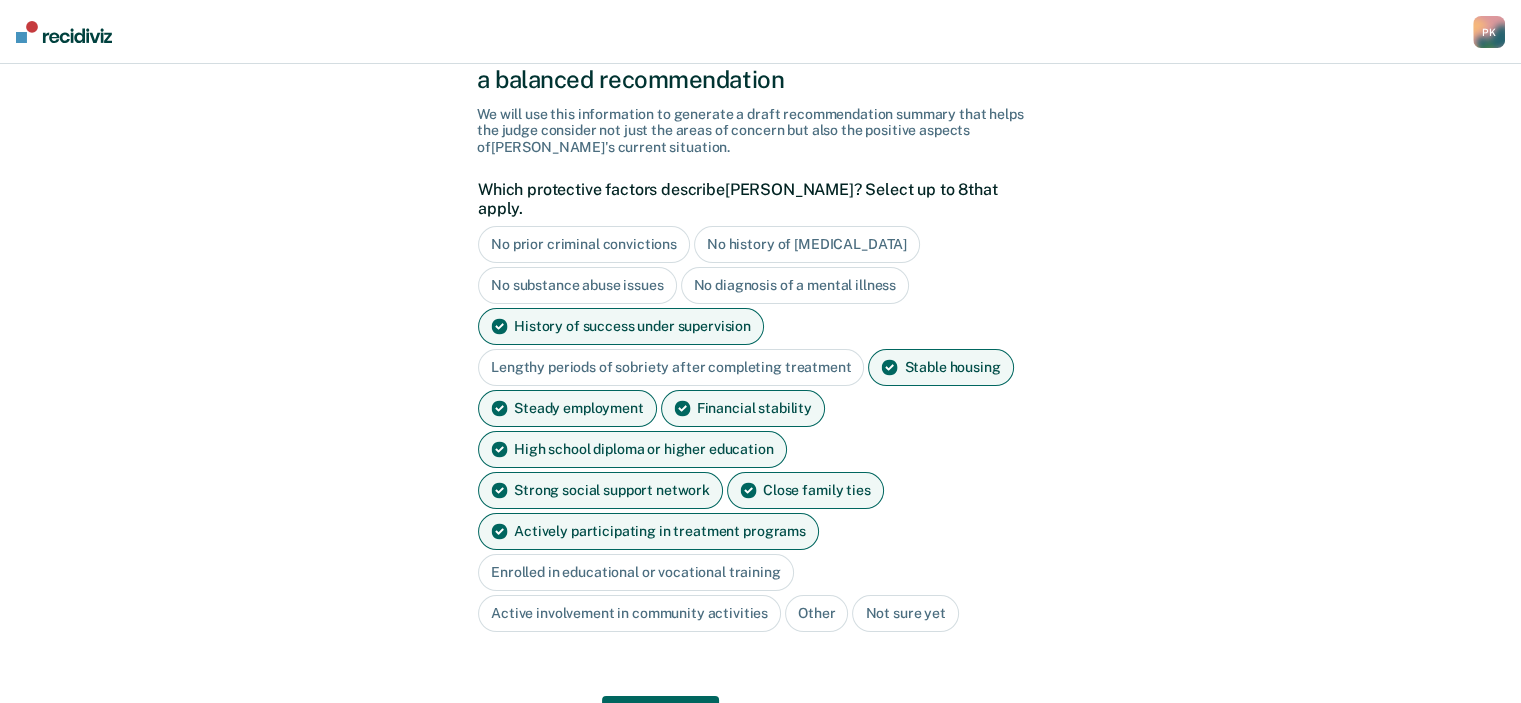 click on "Next" at bounding box center (660, 720) 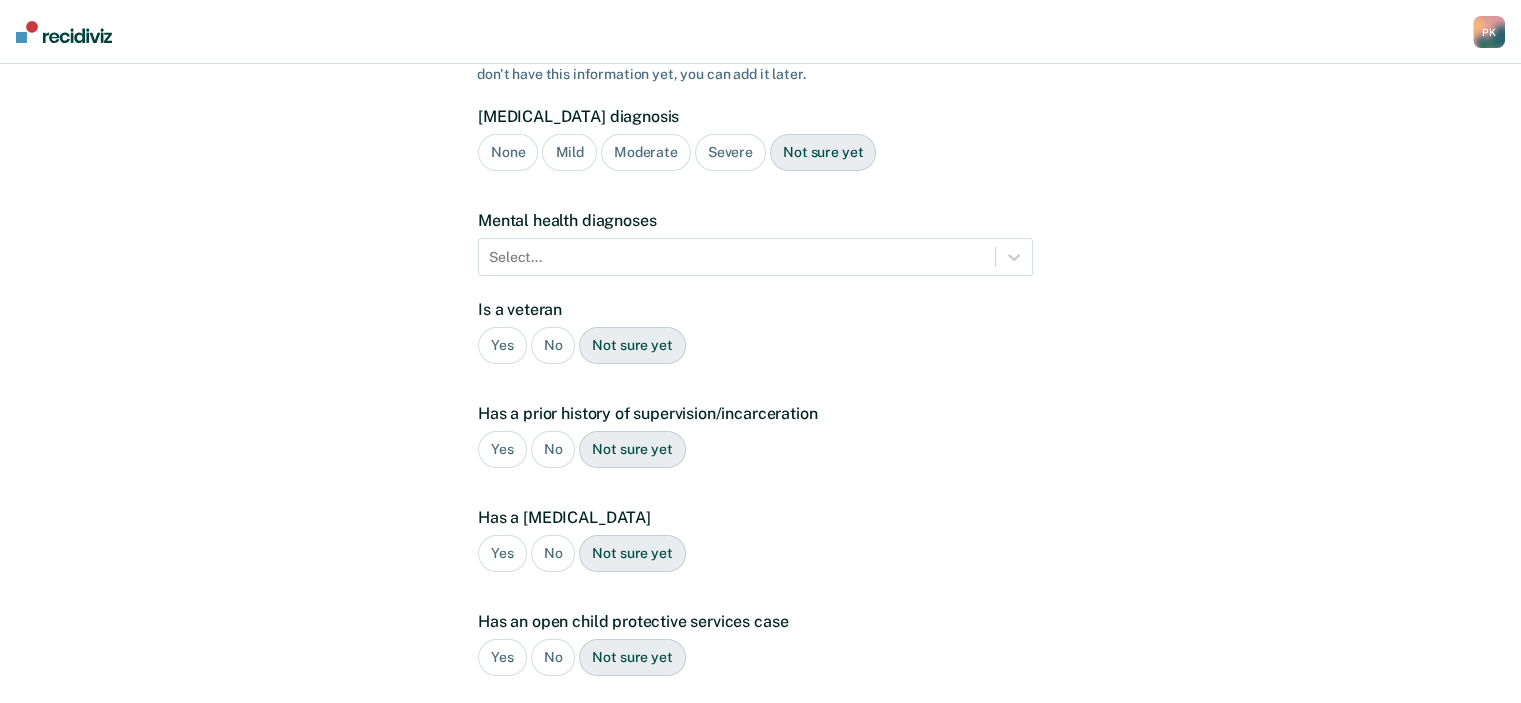scroll, scrollTop: 0, scrollLeft: 0, axis: both 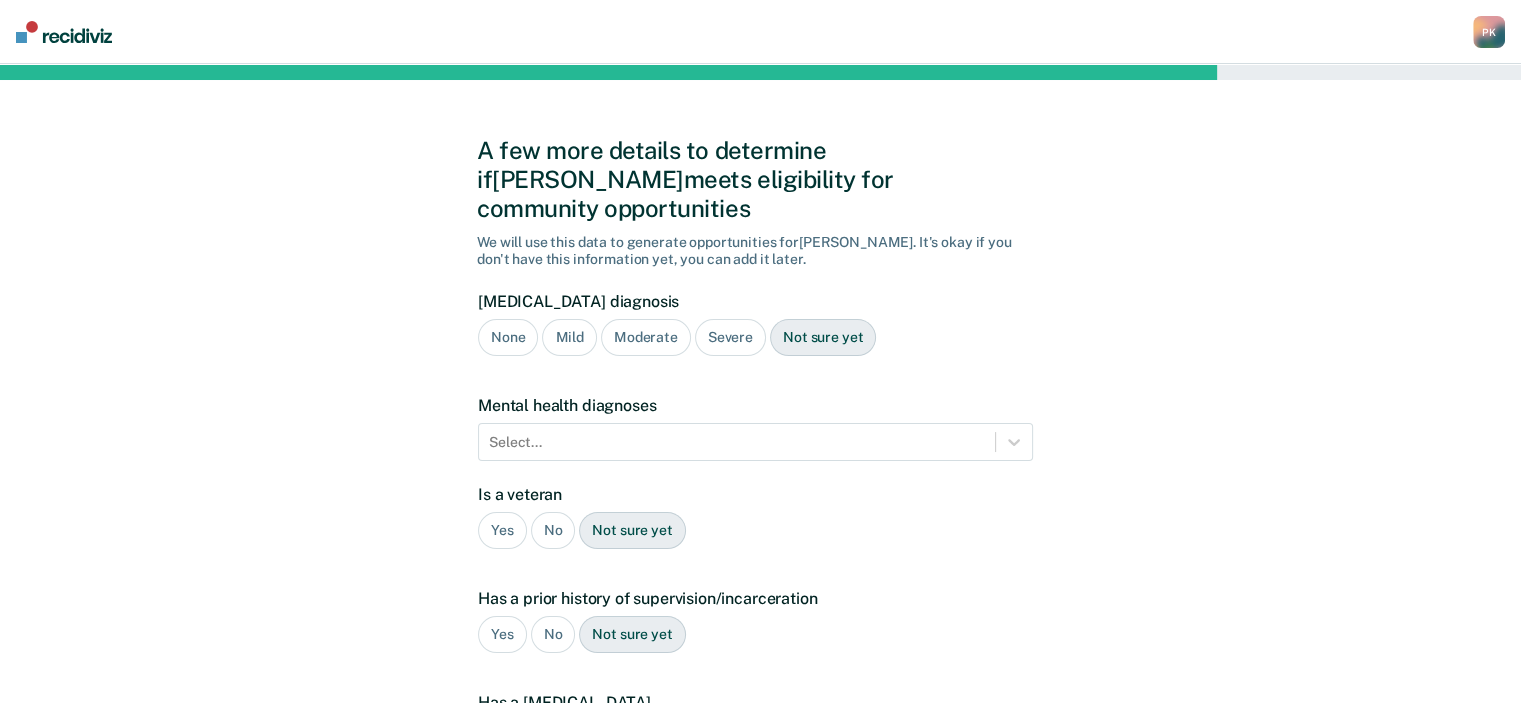 click on "Severe" at bounding box center [730, 337] 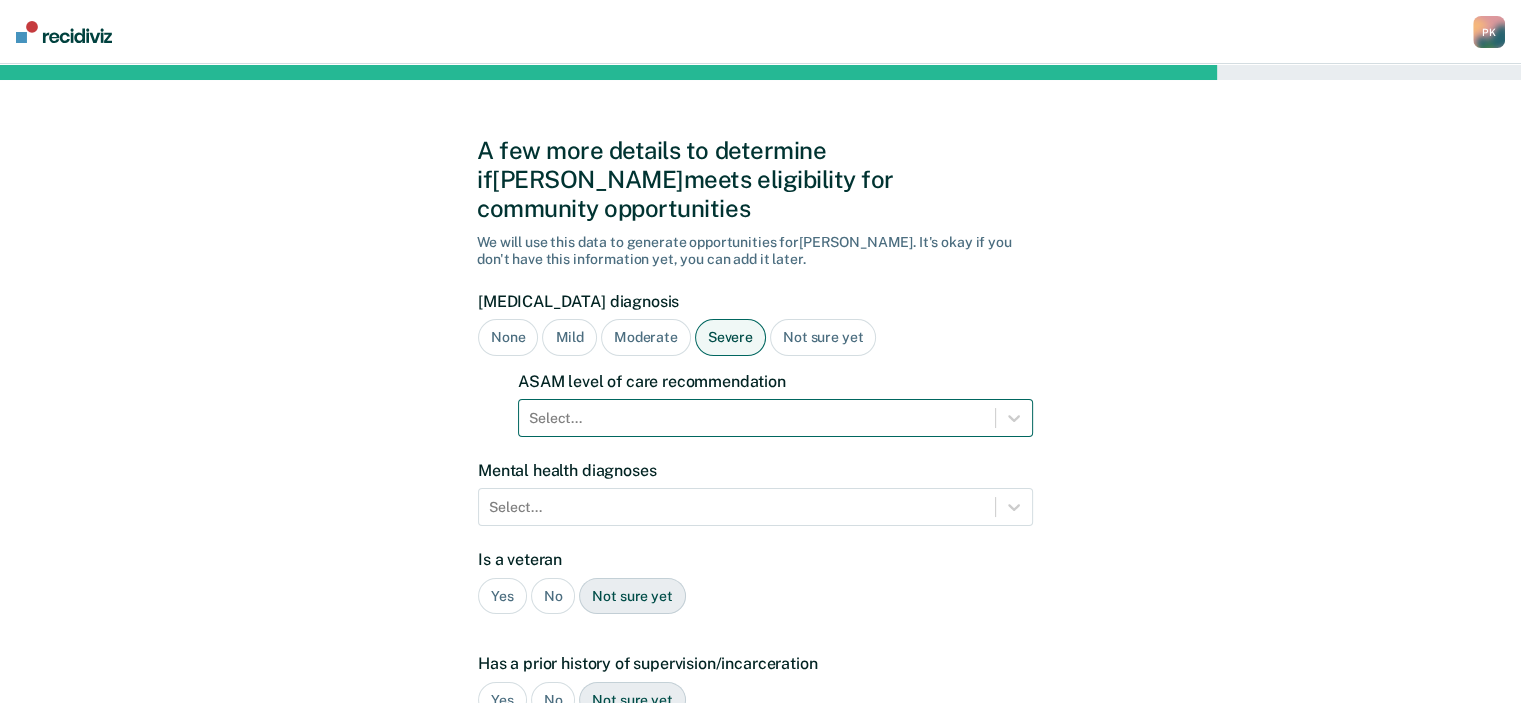 click on "Select..." at bounding box center [757, 418] 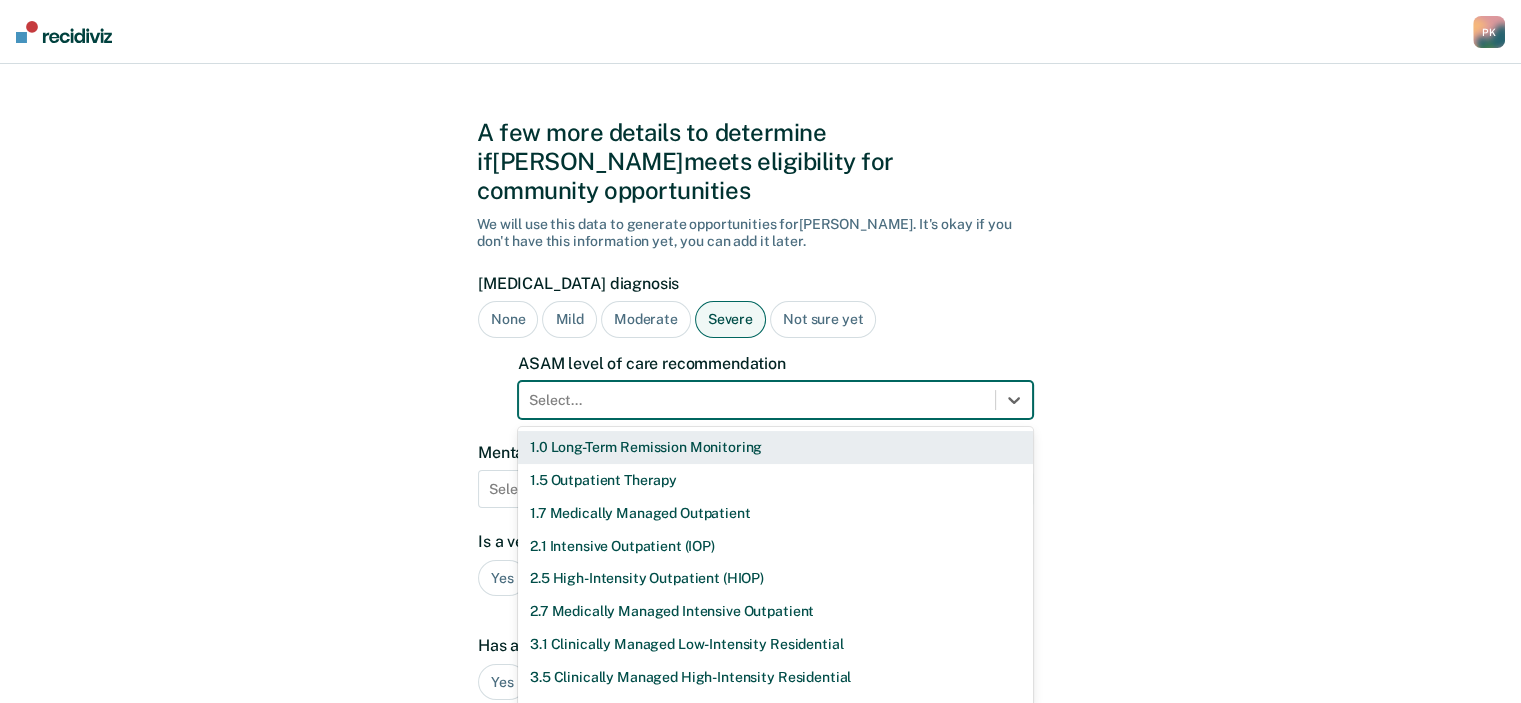 scroll, scrollTop: 20, scrollLeft: 0, axis: vertical 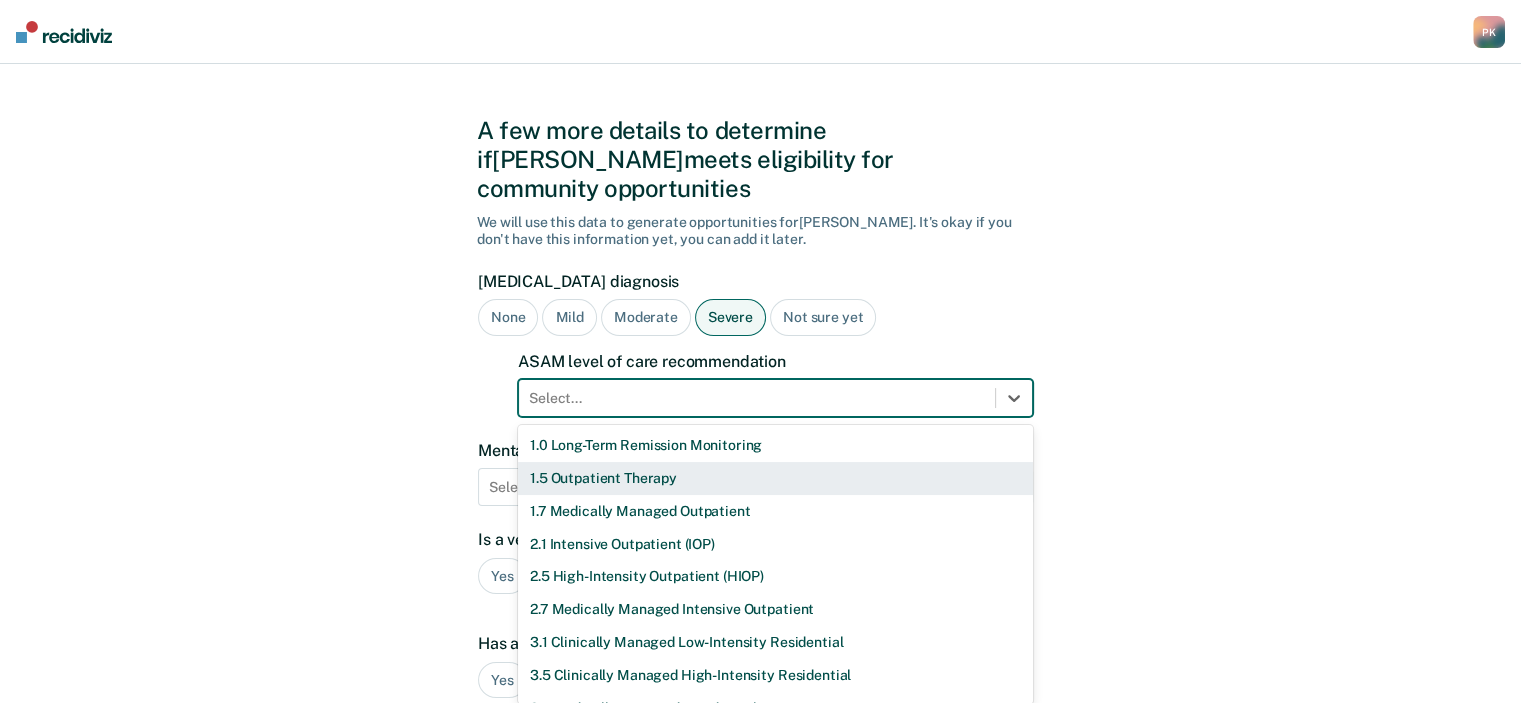 click on "1.5 Outpatient Therapy" at bounding box center [775, 478] 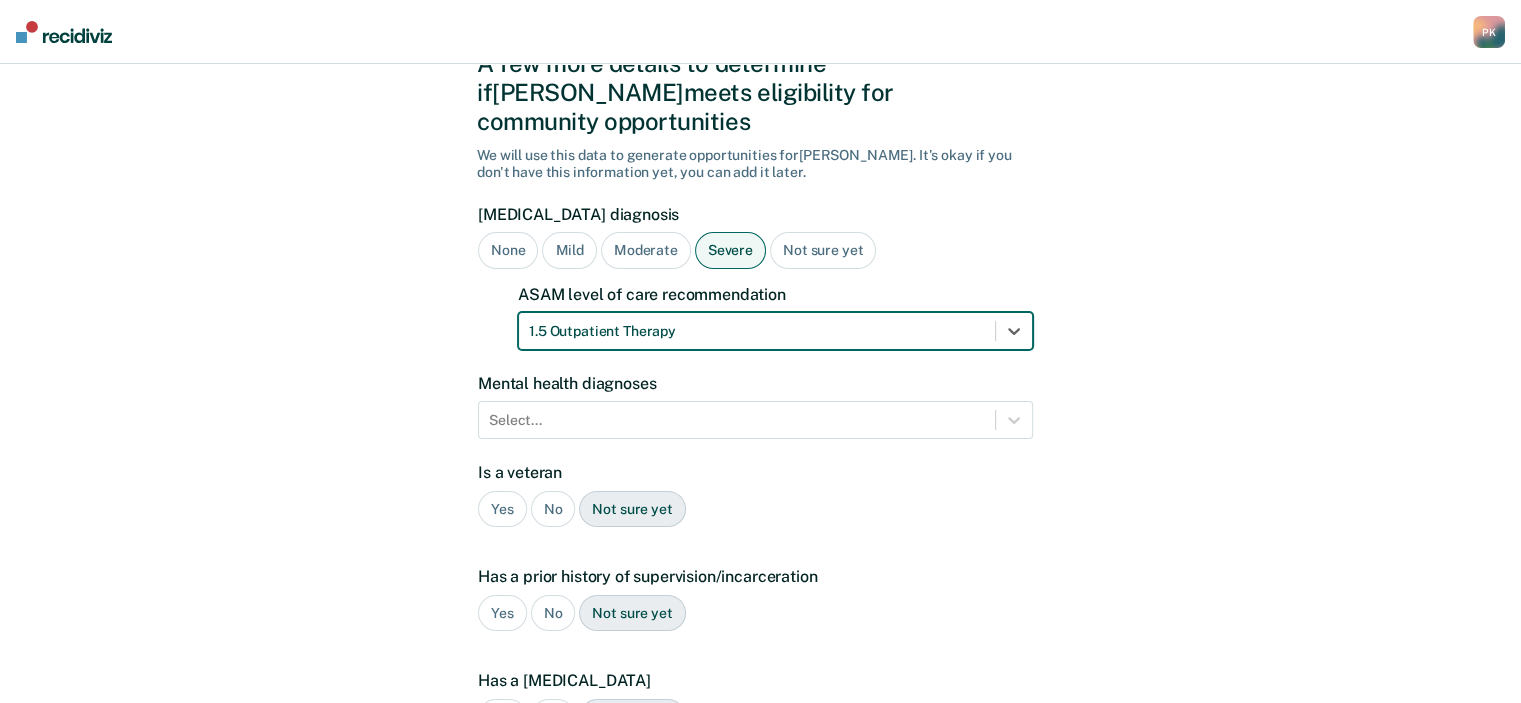 scroll, scrollTop: 120, scrollLeft: 0, axis: vertical 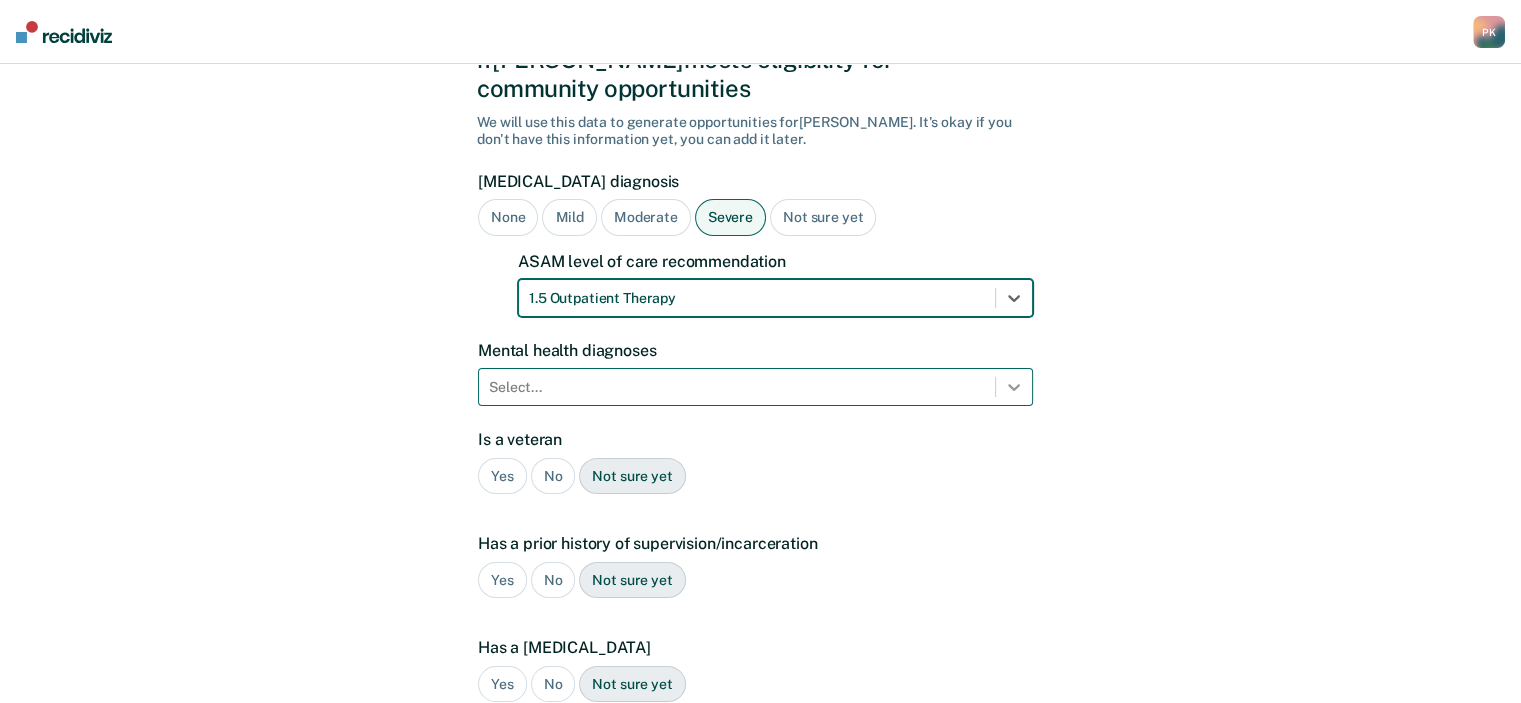click 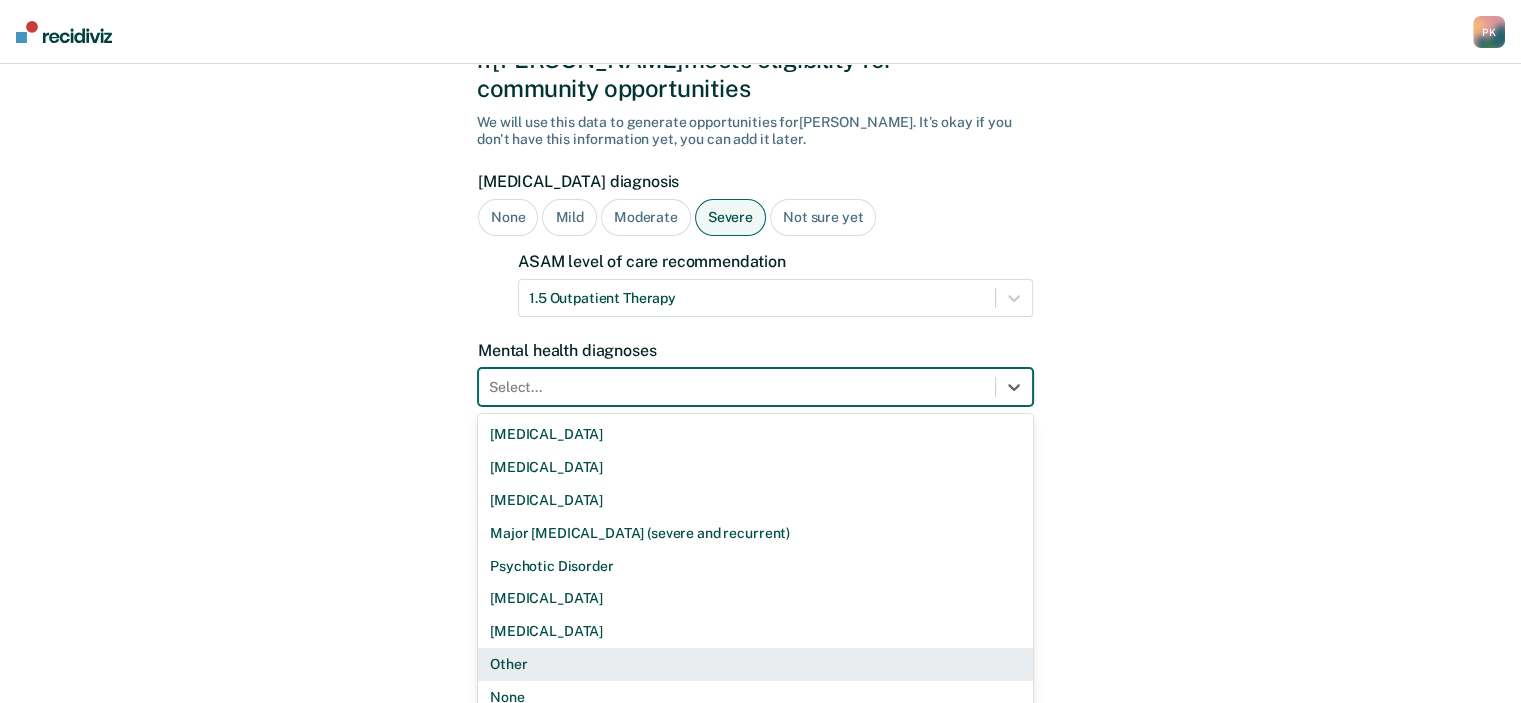 click on "Other" at bounding box center (755, 664) 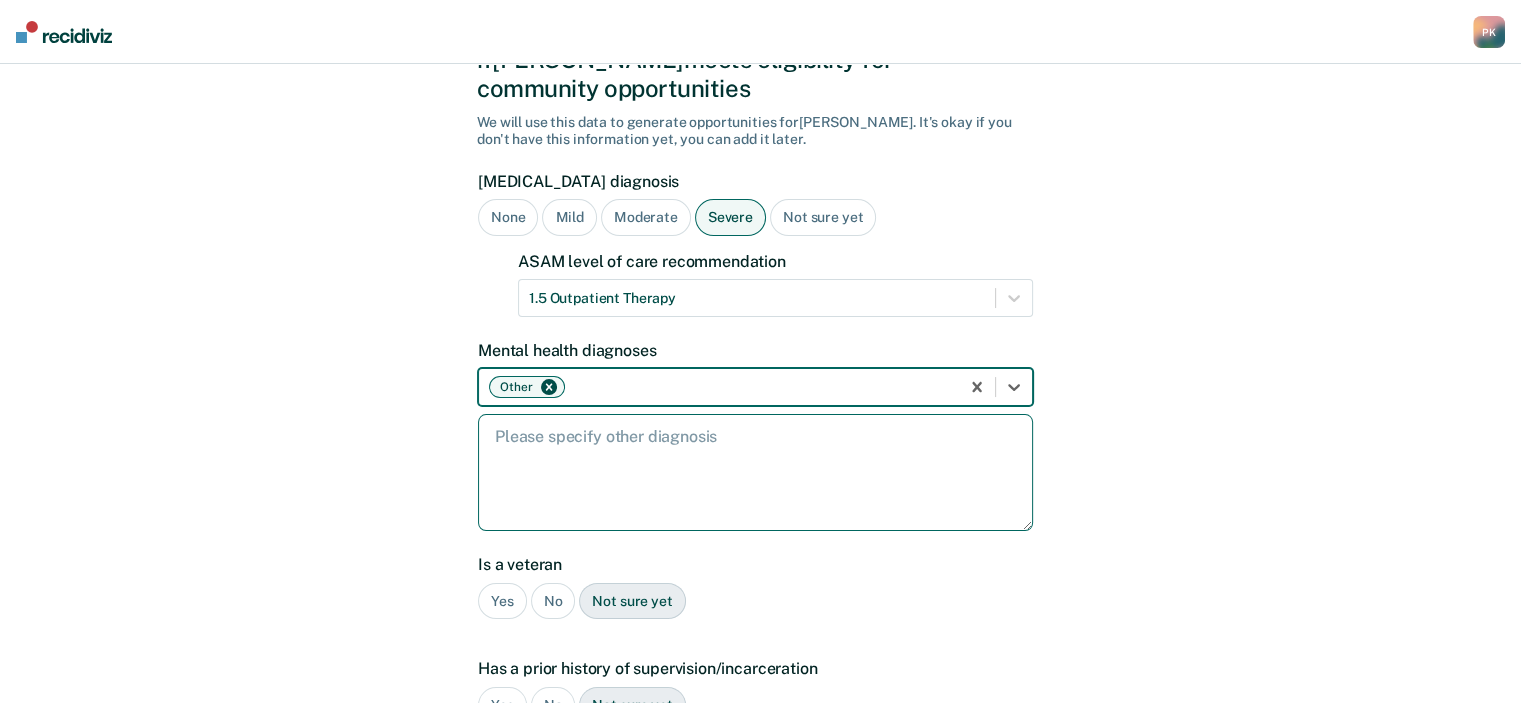 click at bounding box center [755, 472] 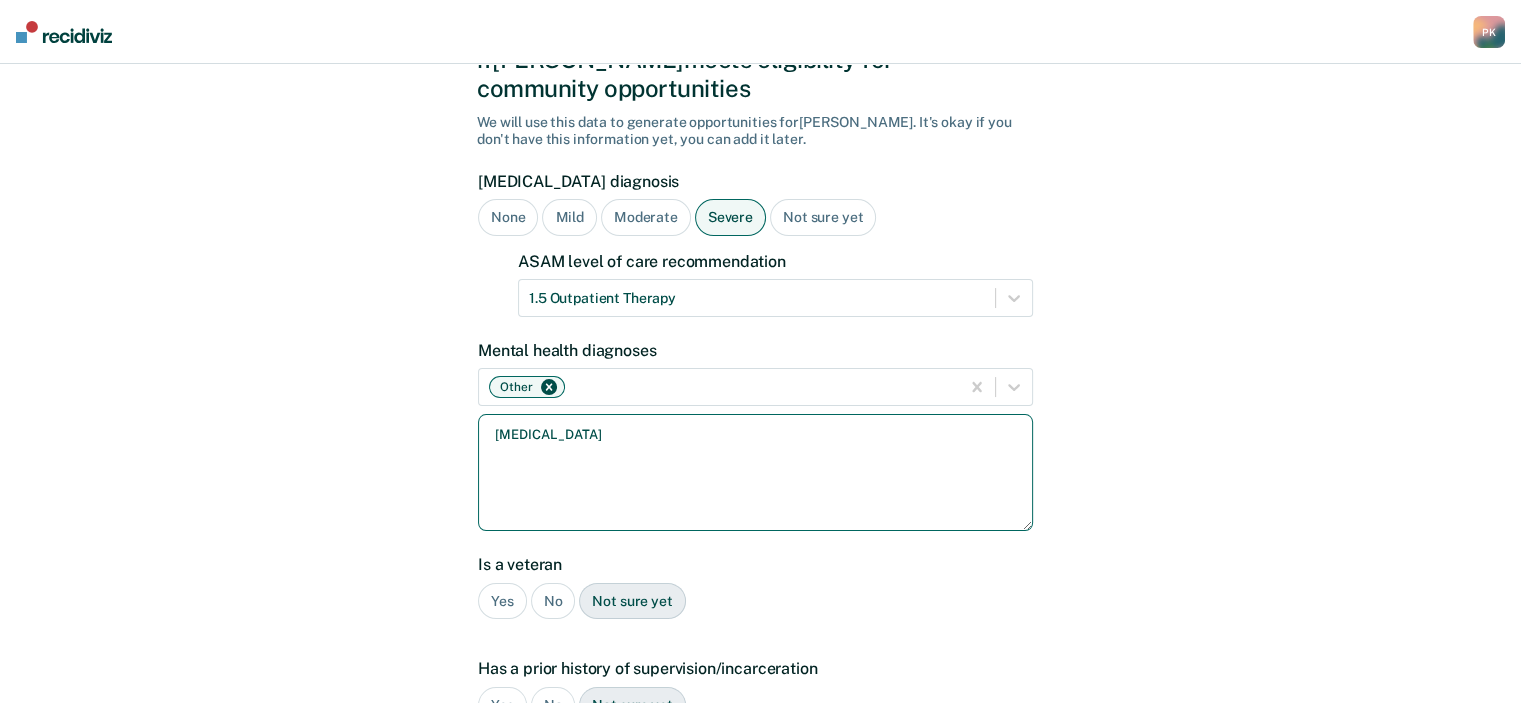 scroll, scrollTop: 220, scrollLeft: 0, axis: vertical 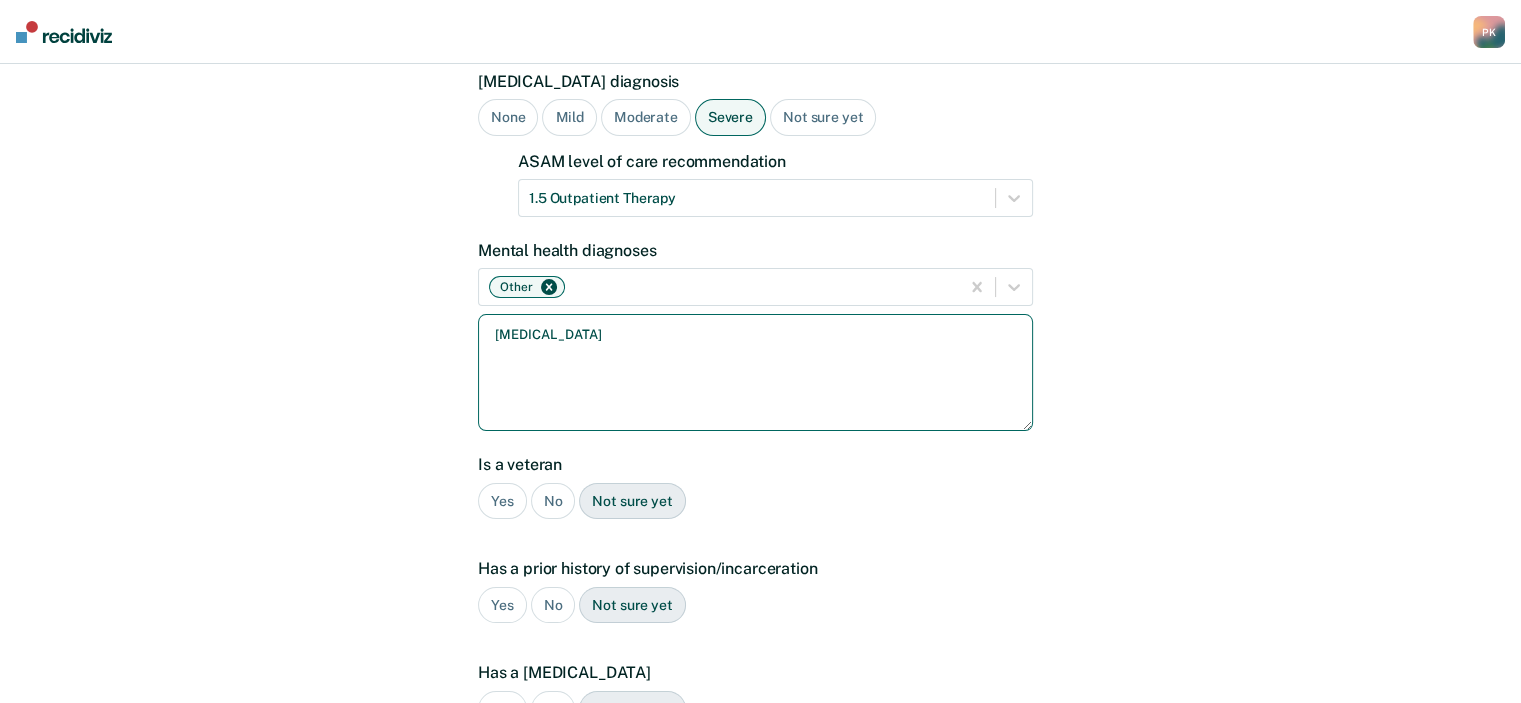 type on "[MEDICAL_DATA]" 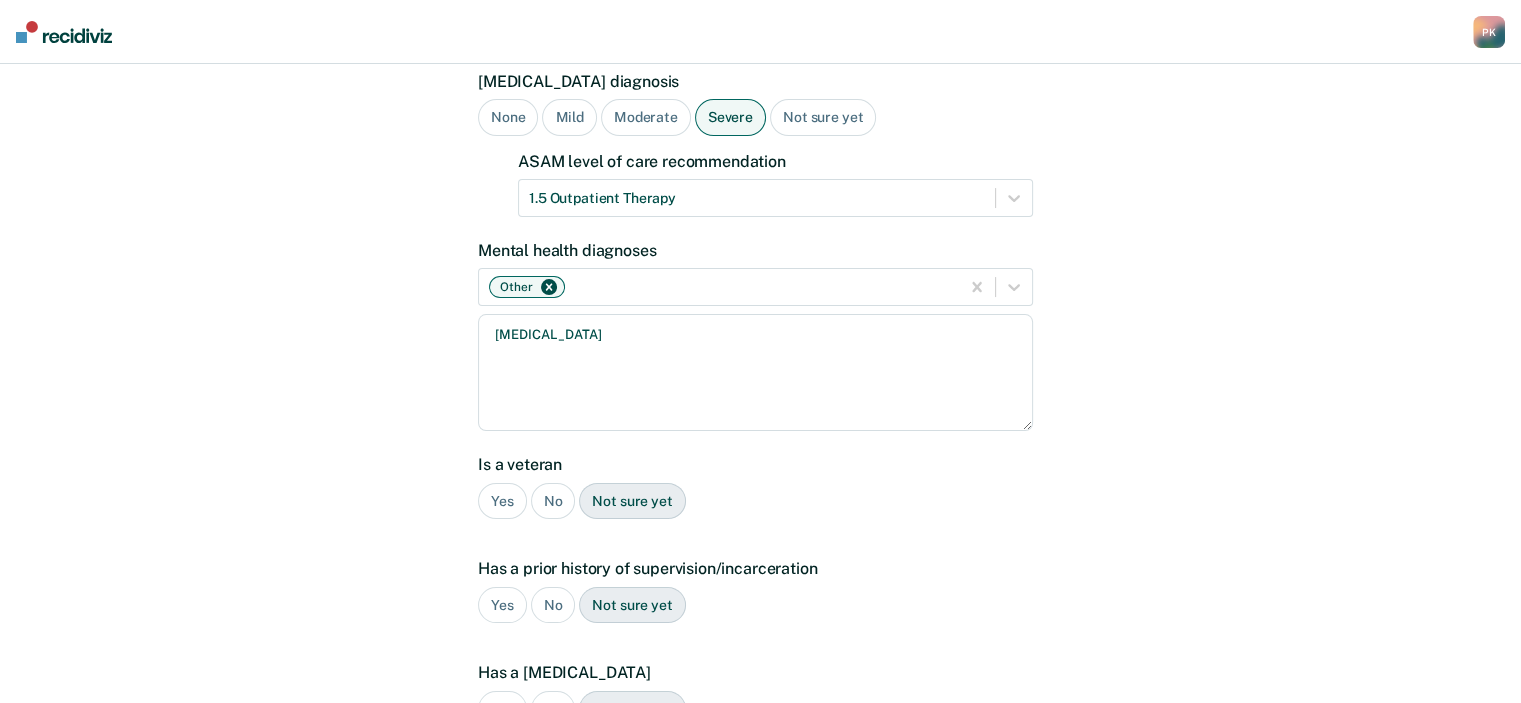 click on "No" at bounding box center (553, 501) 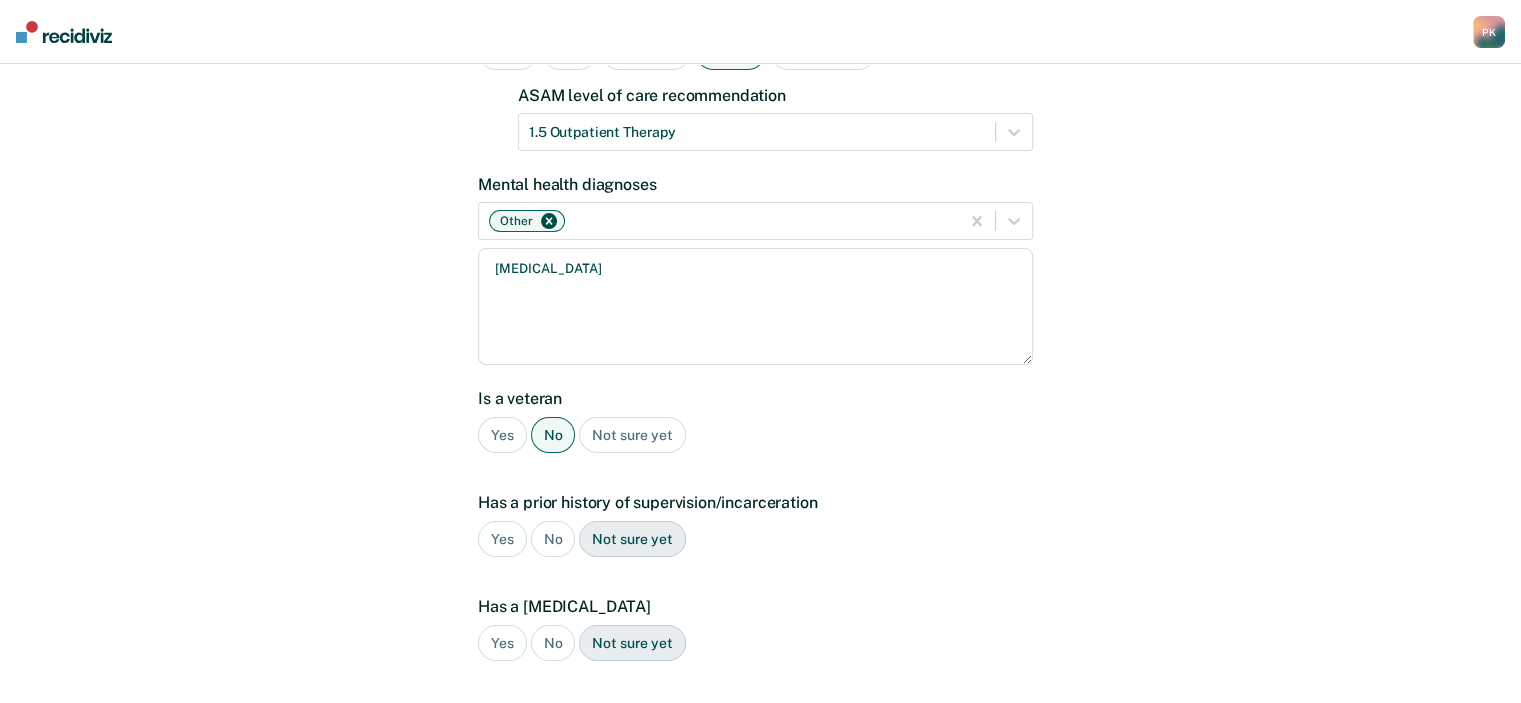 scroll, scrollTop: 320, scrollLeft: 0, axis: vertical 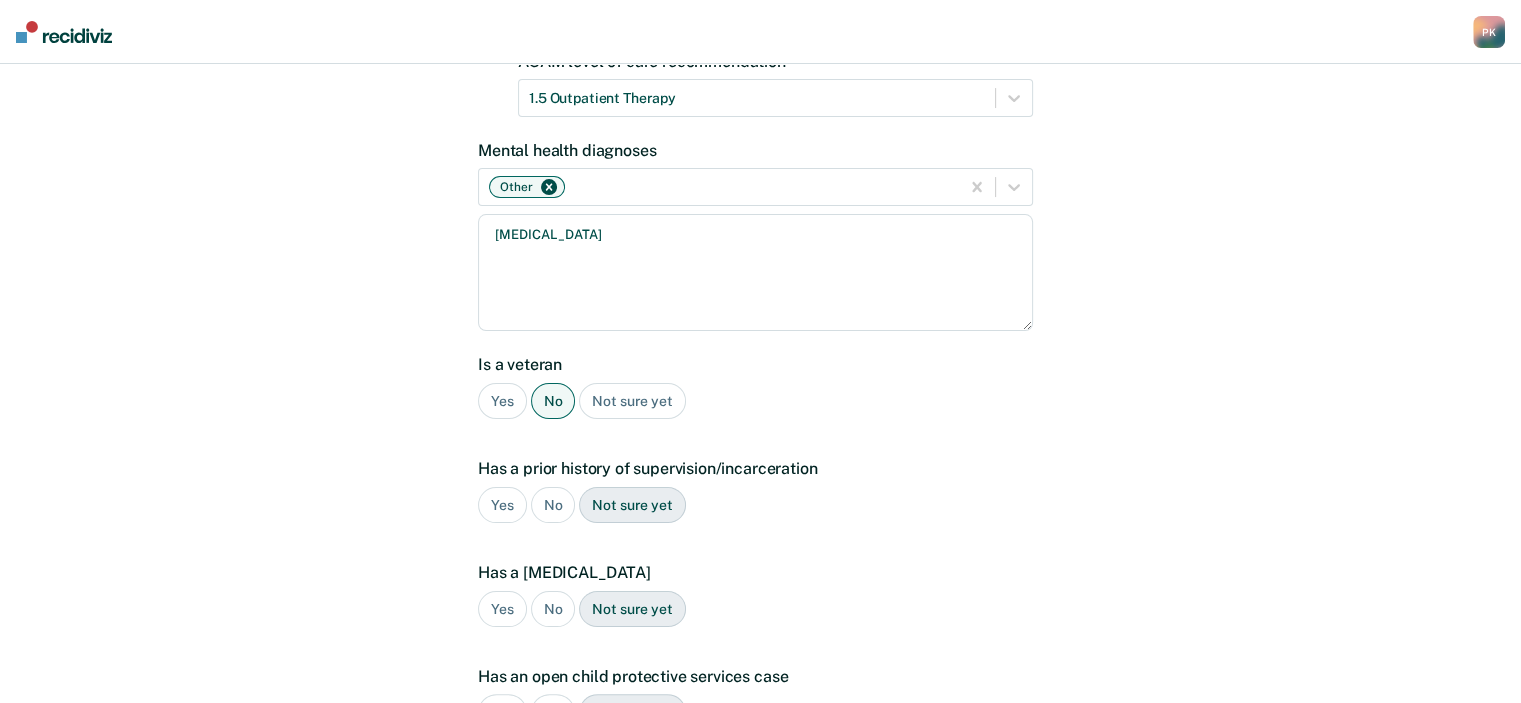 click on "Yes" at bounding box center (502, 505) 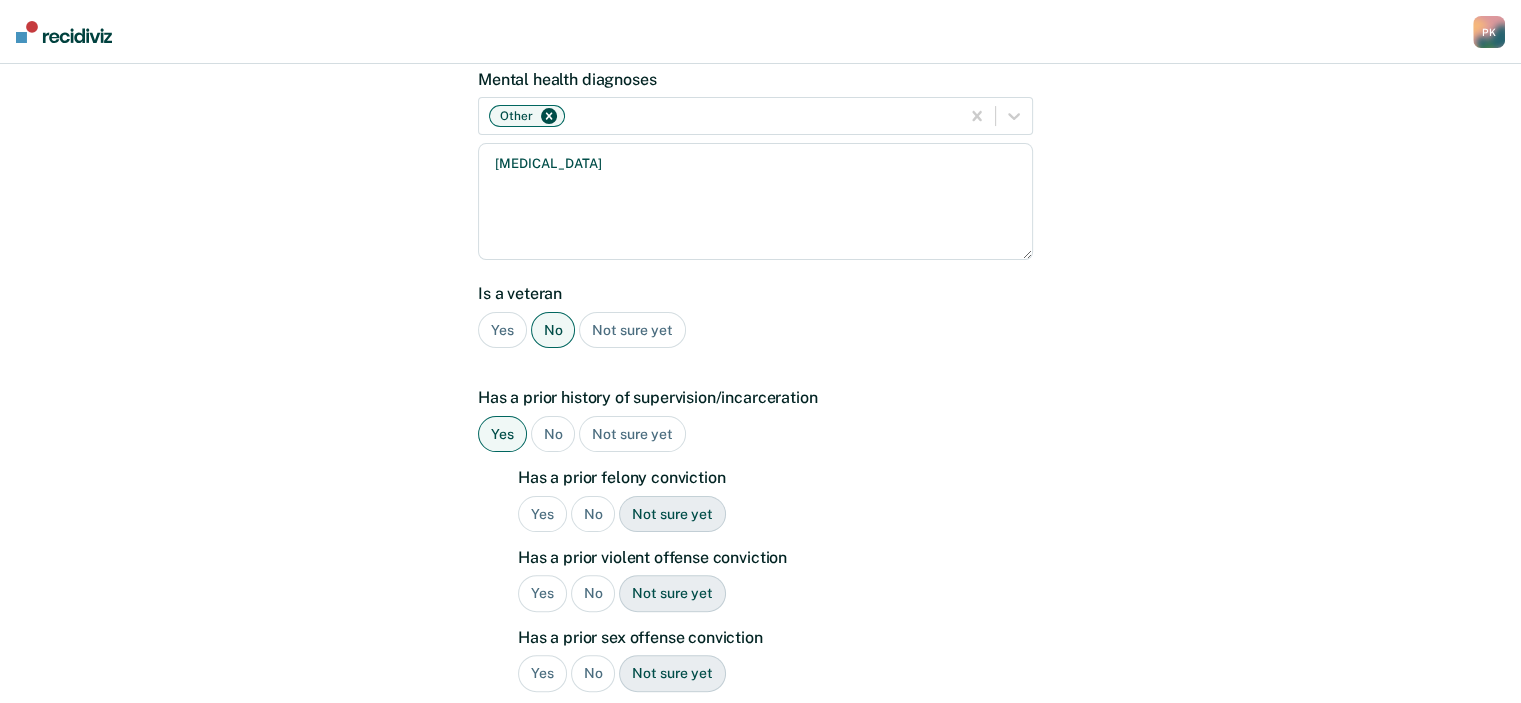 scroll, scrollTop: 420, scrollLeft: 0, axis: vertical 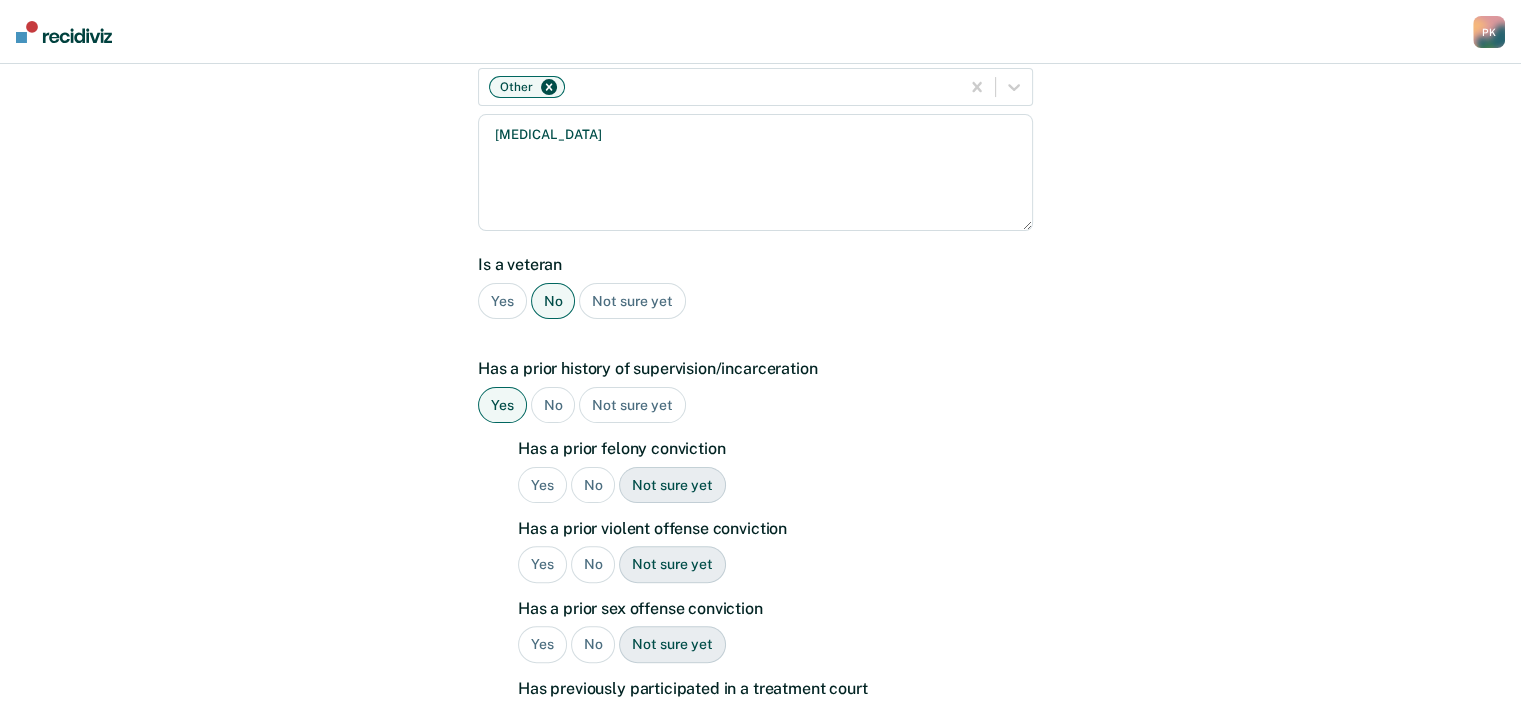 click on "Yes" at bounding box center [542, 485] 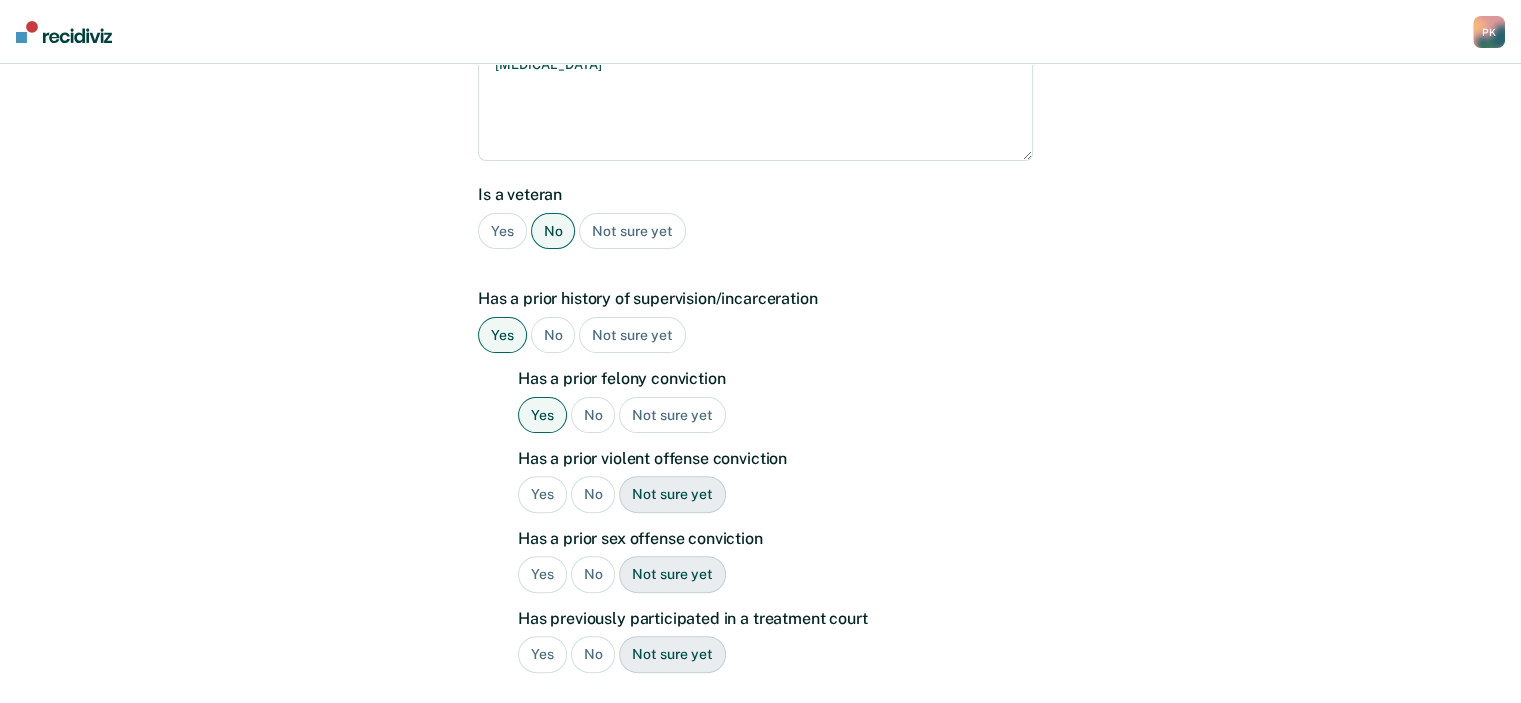 scroll, scrollTop: 520, scrollLeft: 0, axis: vertical 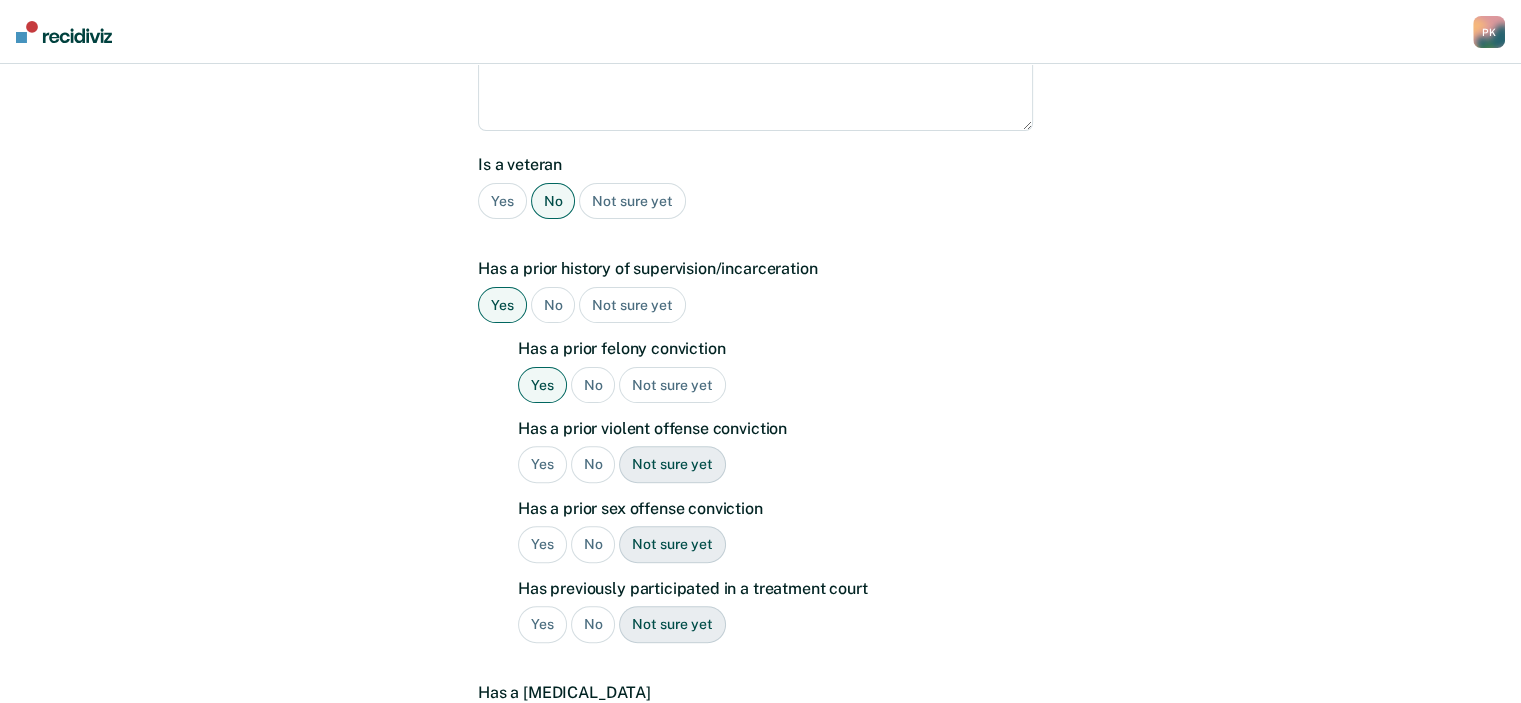 click on "Yes" at bounding box center (542, 464) 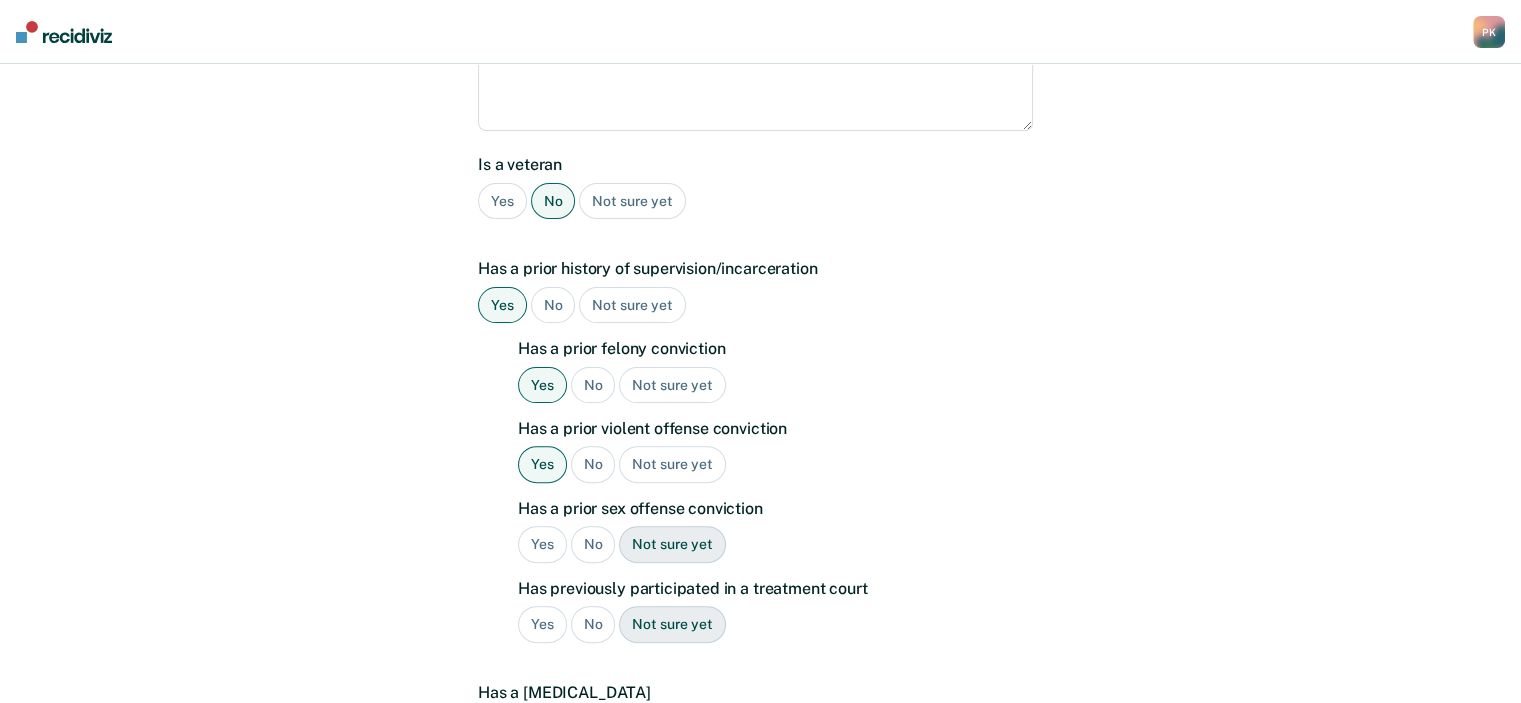 scroll, scrollTop: 620, scrollLeft: 0, axis: vertical 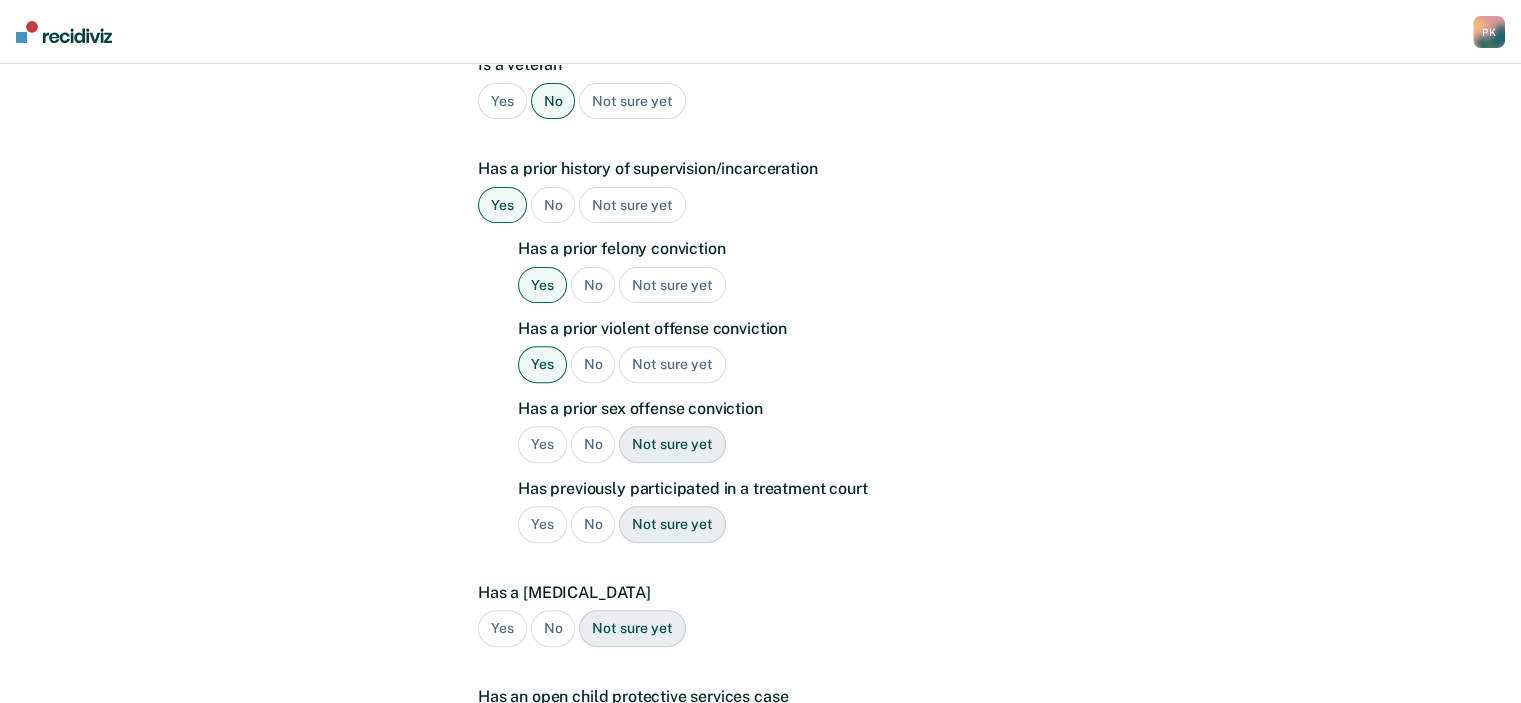 click on "No" at bounding box center (593, 444) 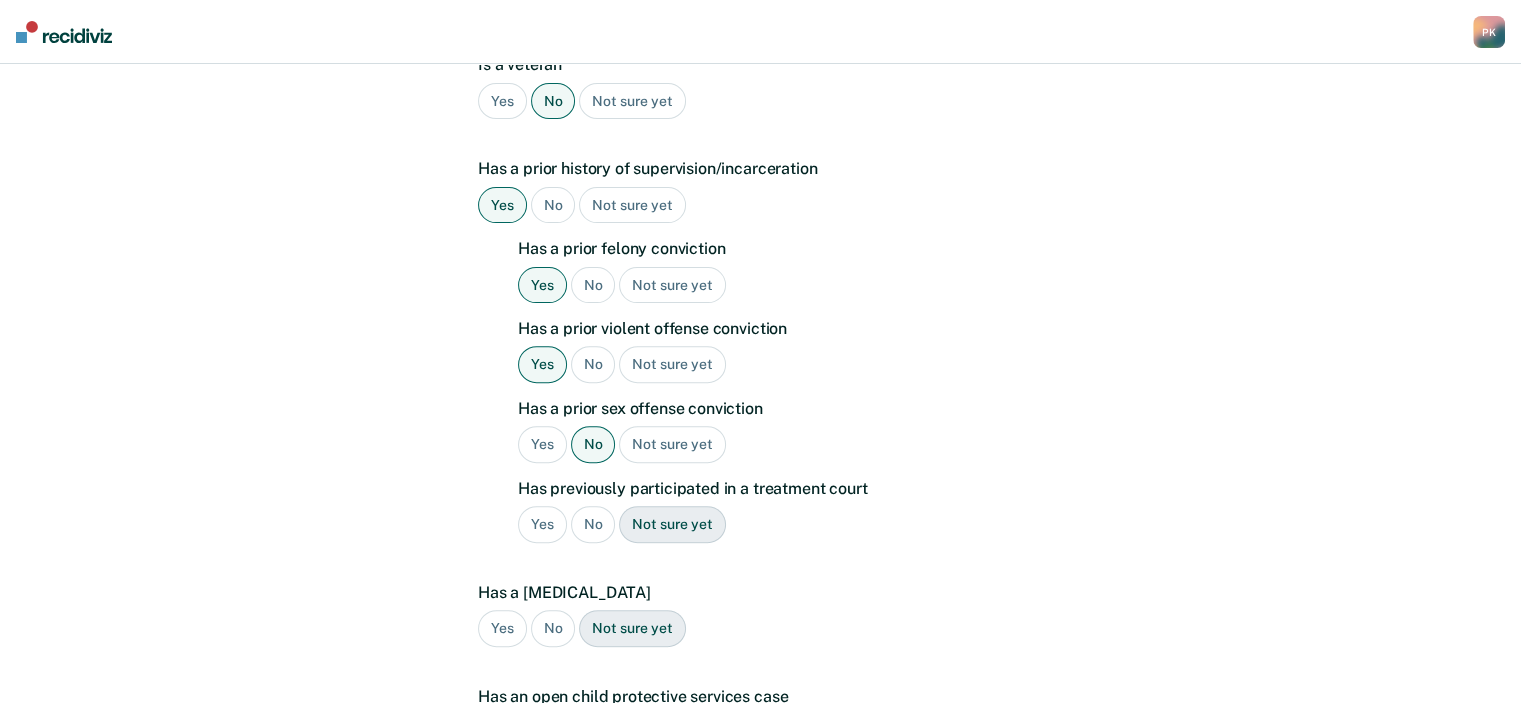 click on "No" at bounding box center [593, 524] 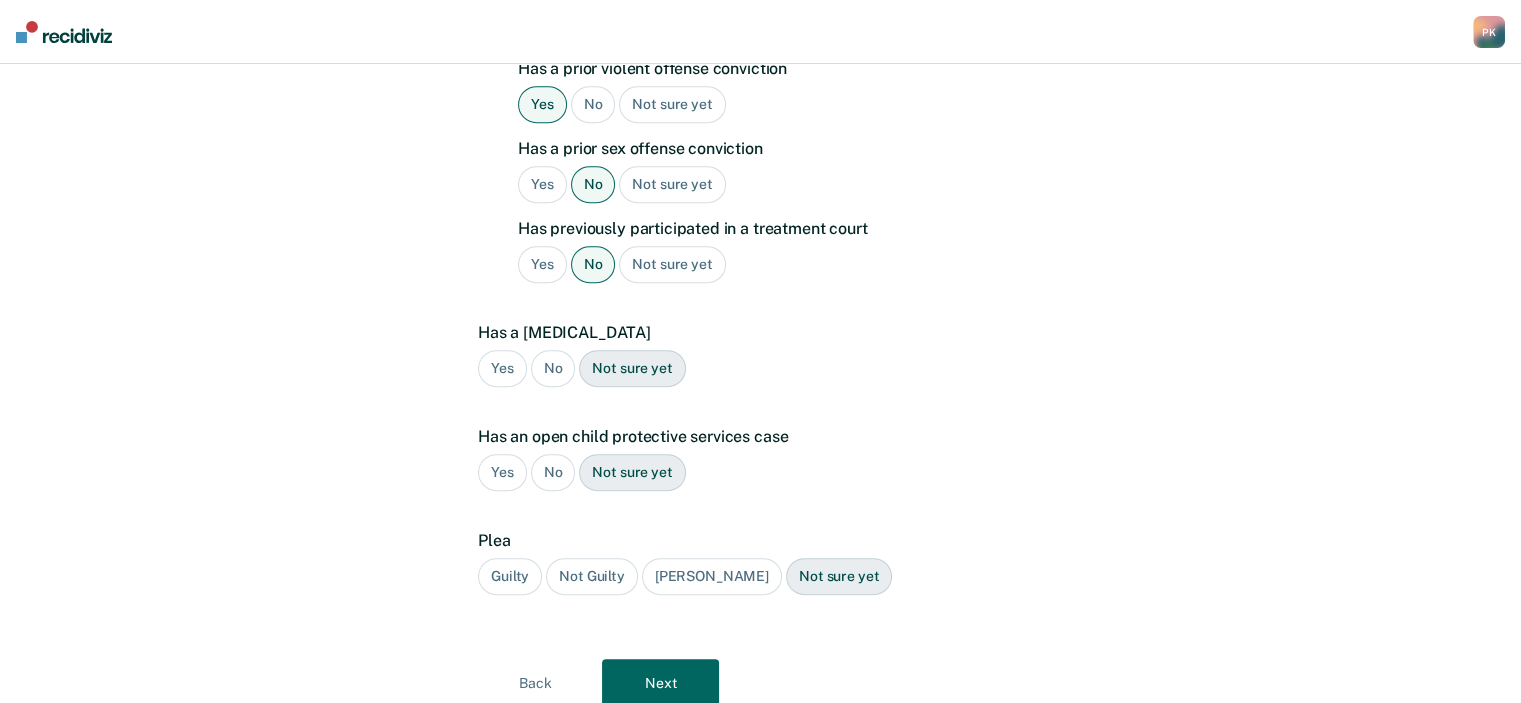 scroll, scrollTop: 920, scrollLeft: 0, axis: vertical 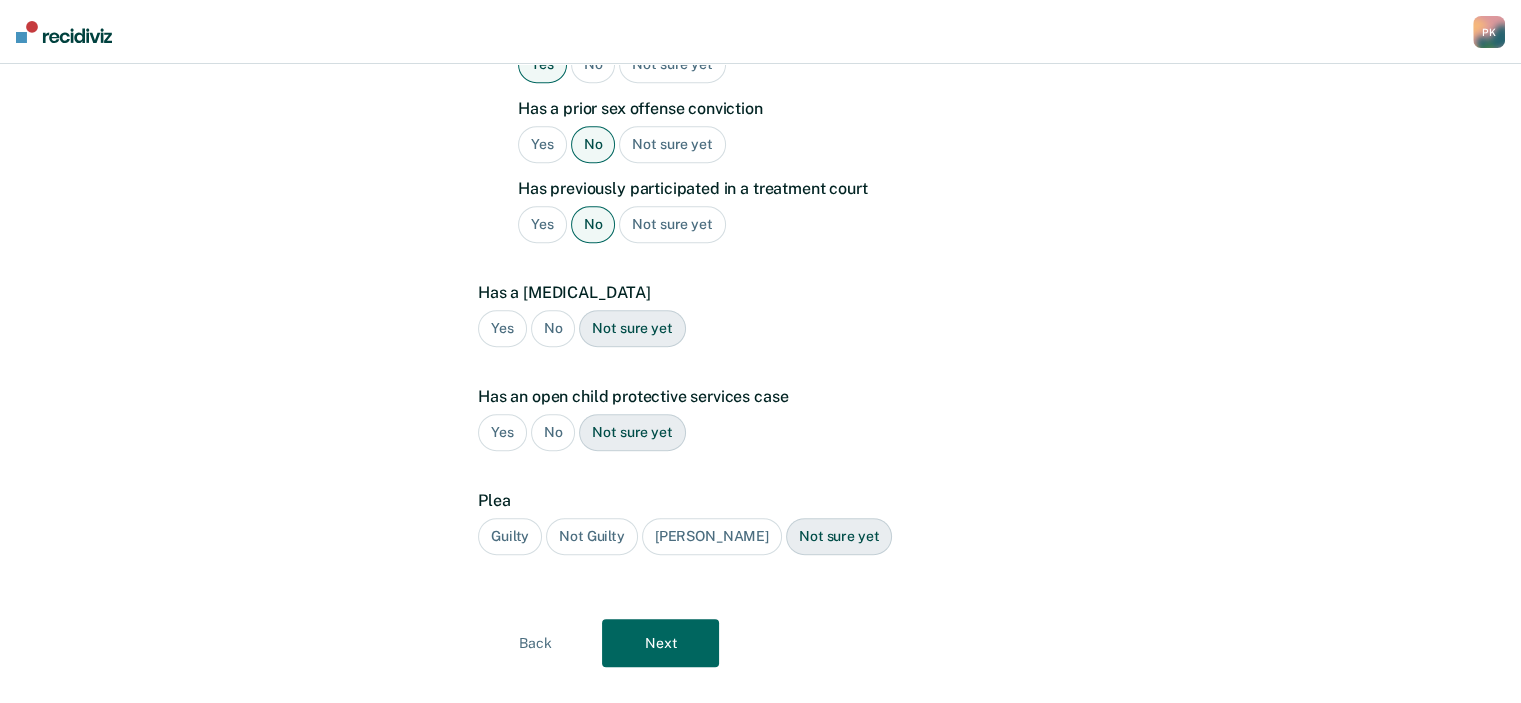 click on "No" at bounding box center (553, 328) 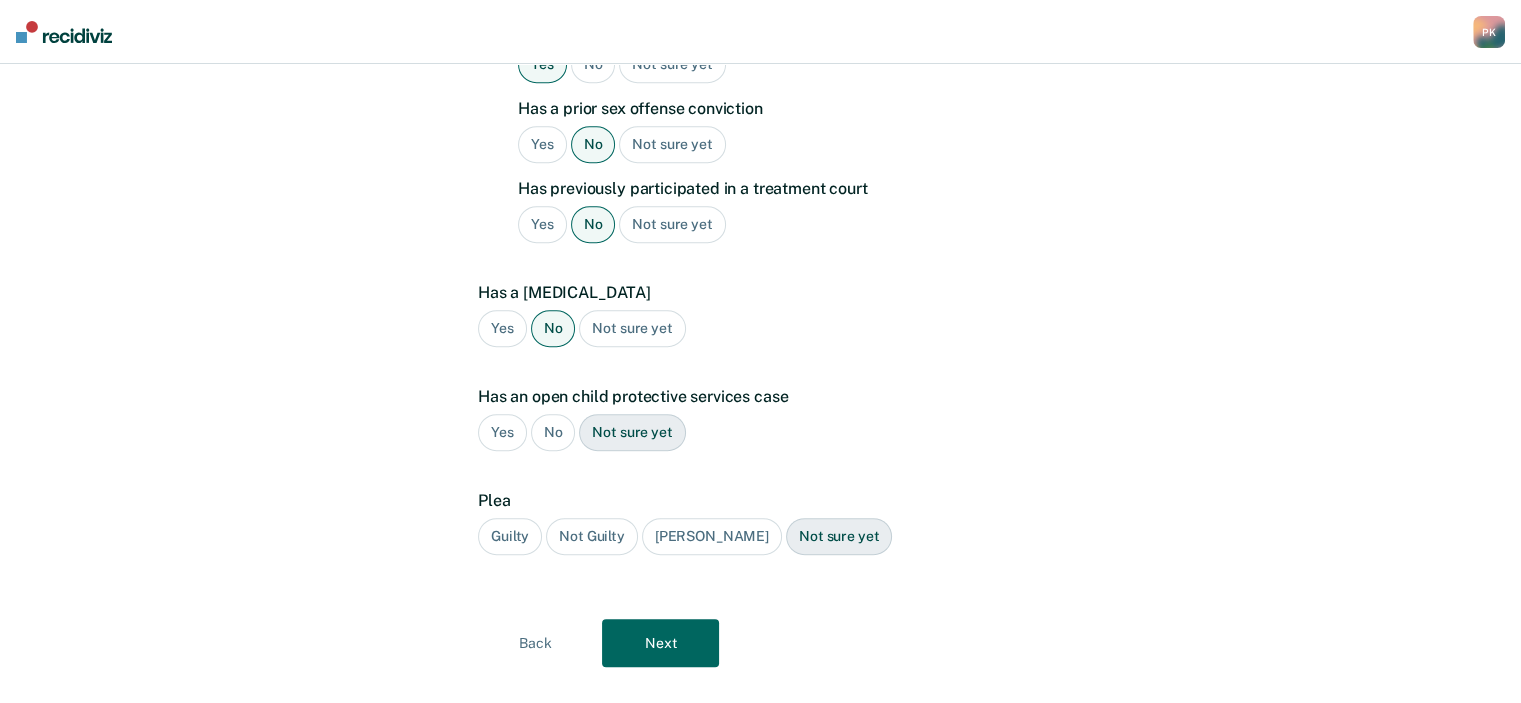 click on "No" at bounding box center (553, 432) 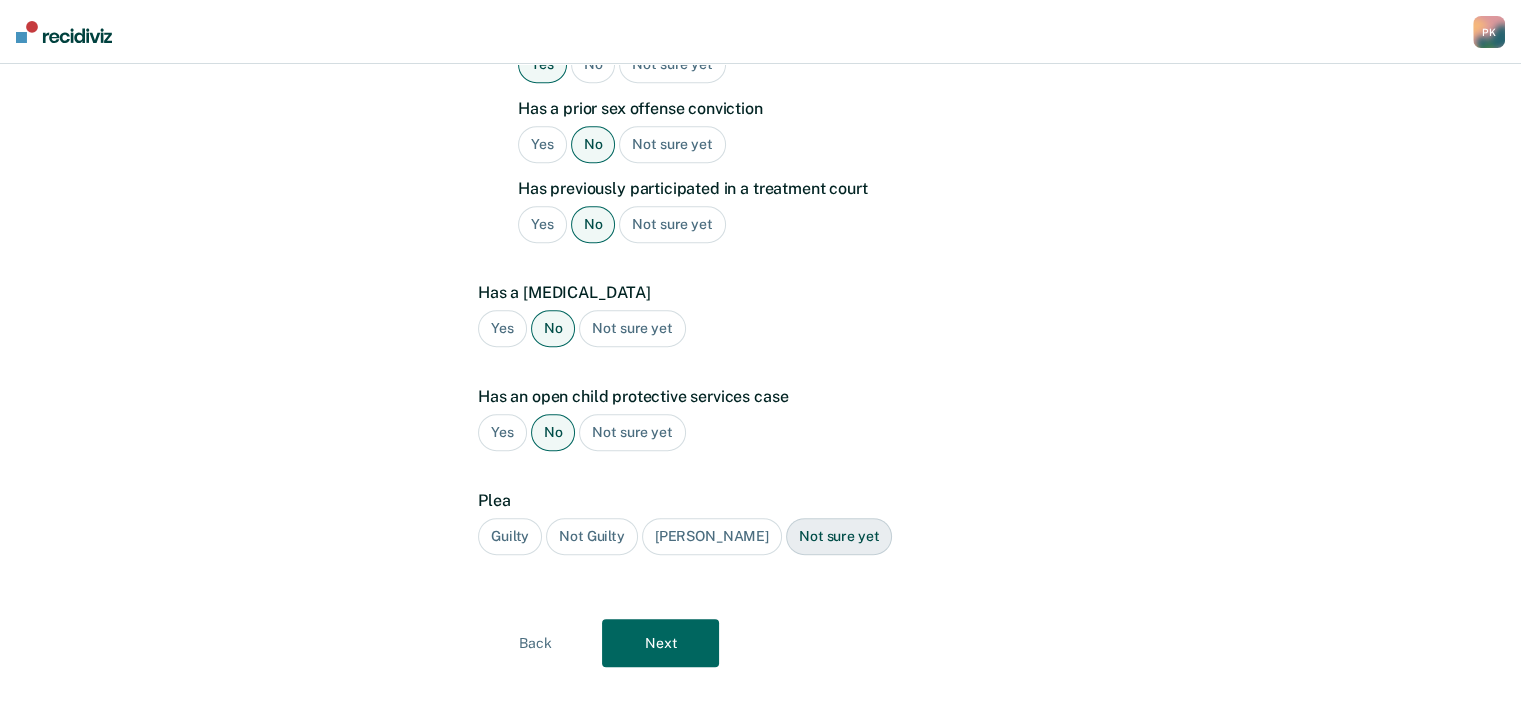 click on "Guilty" at bounding box center [510, 536] 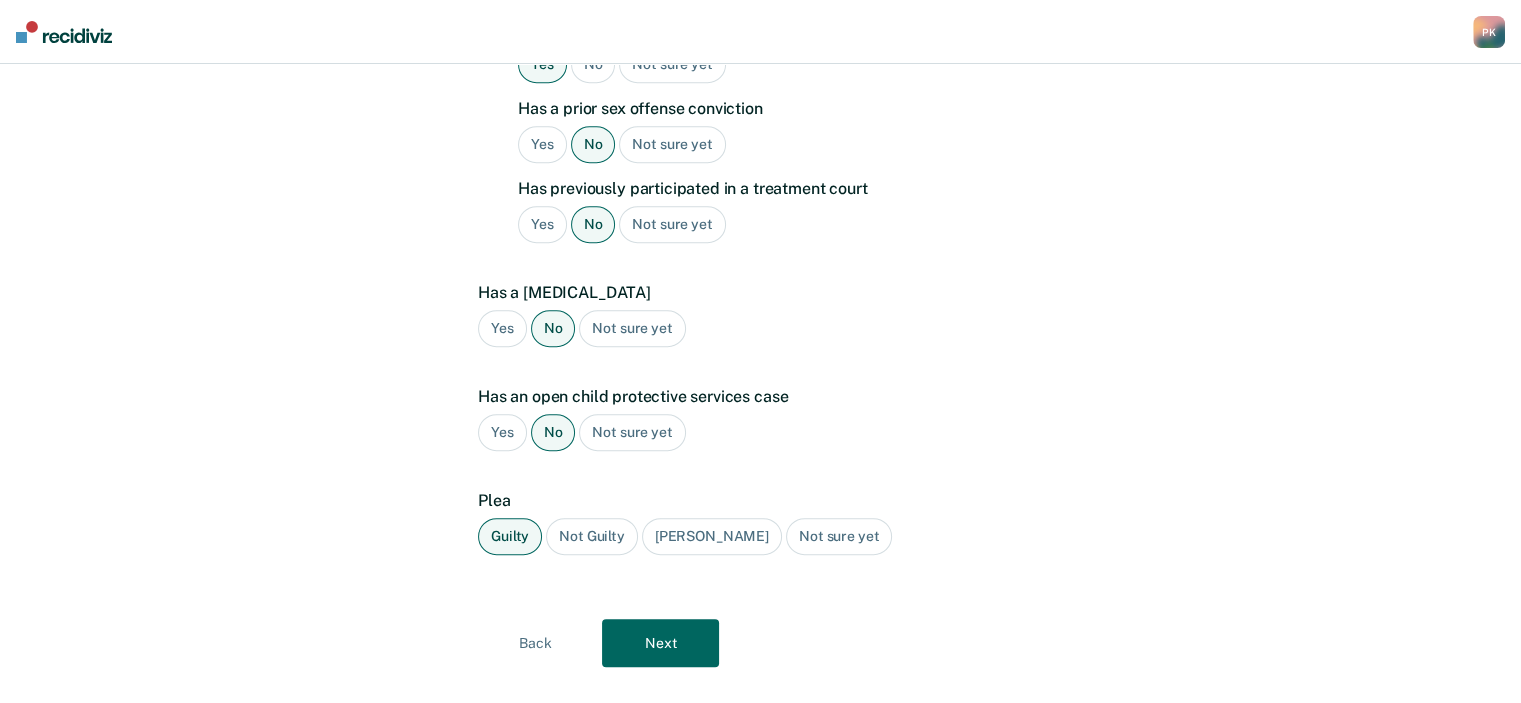 click on "Next" at bounding box center (660, 643) 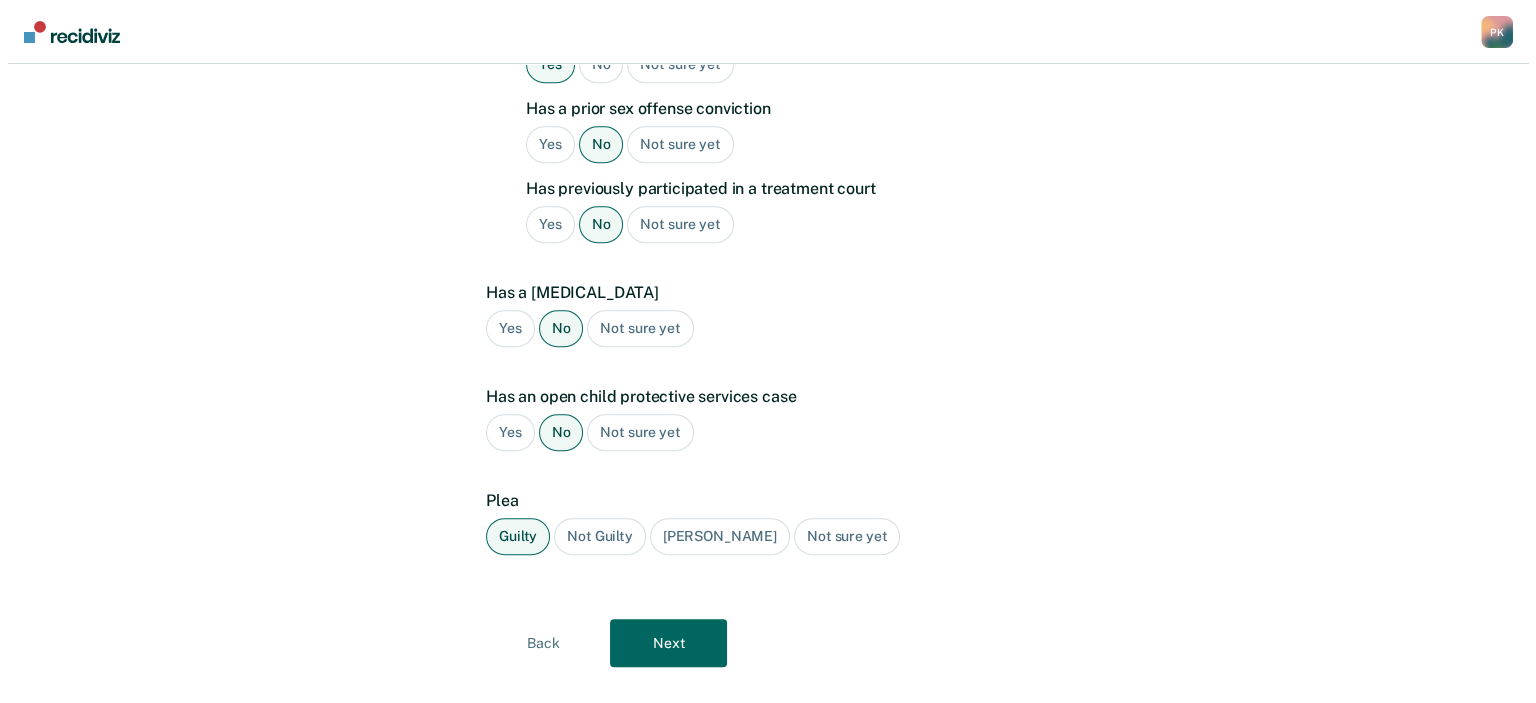 scroll, scrollTop: 0, scrollLeft: 0, axis: both 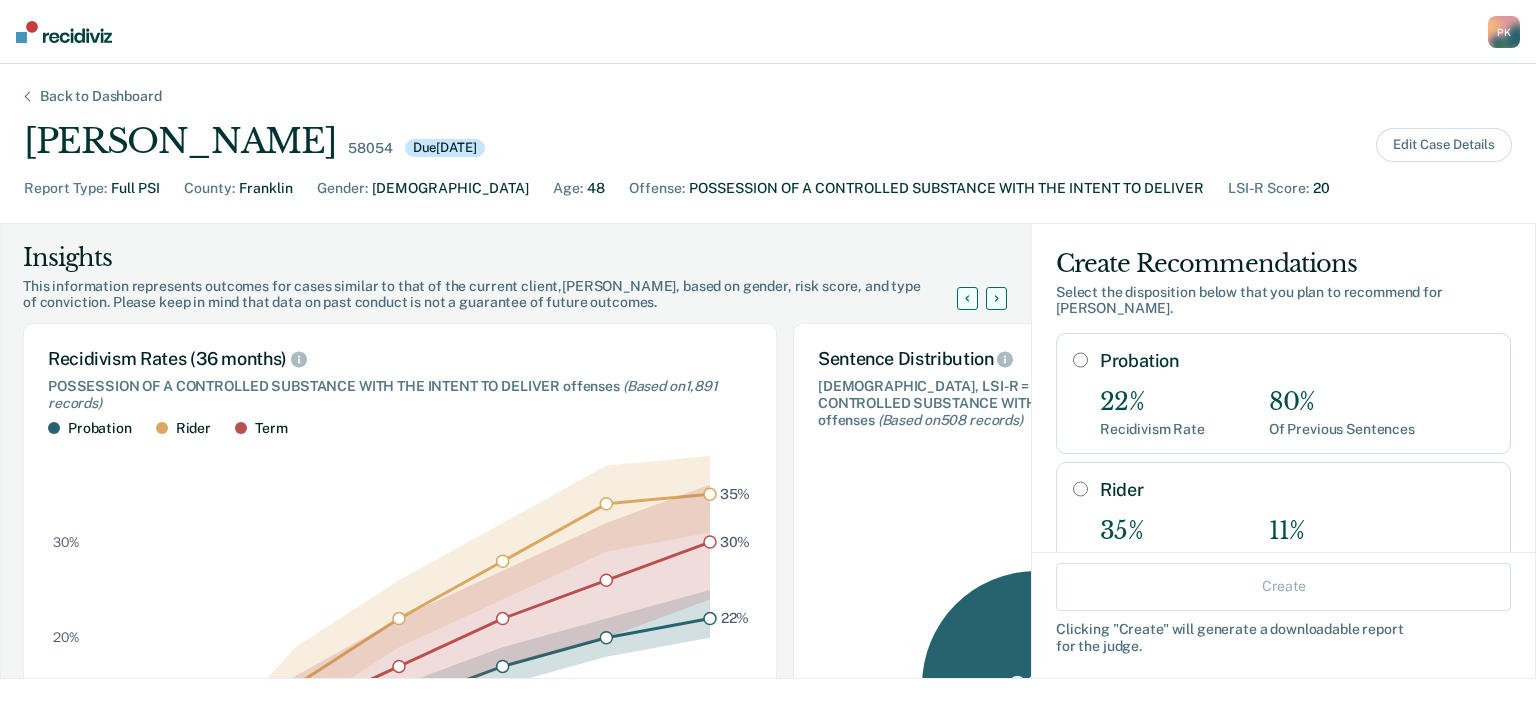click on "Probation" at bounding box center (1080, 360) 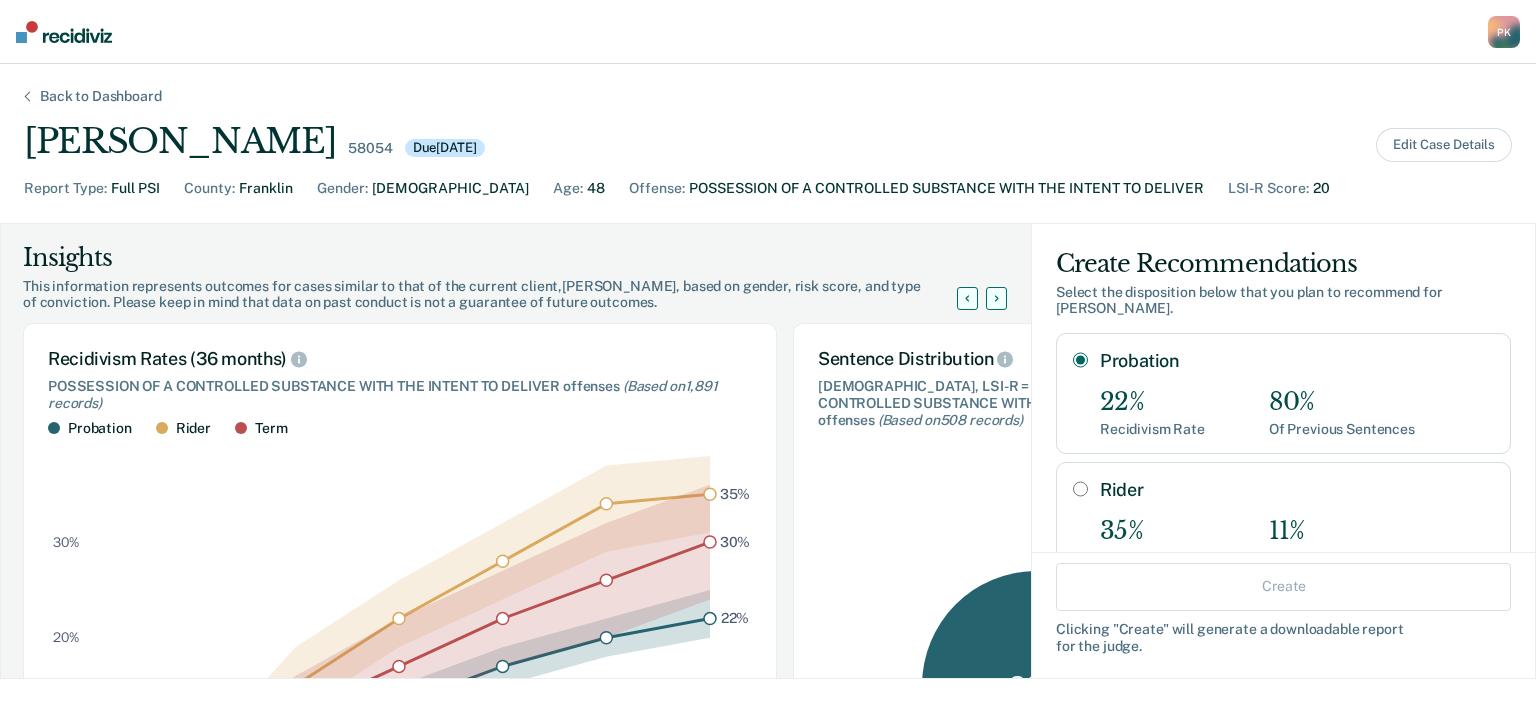 radio on "true" 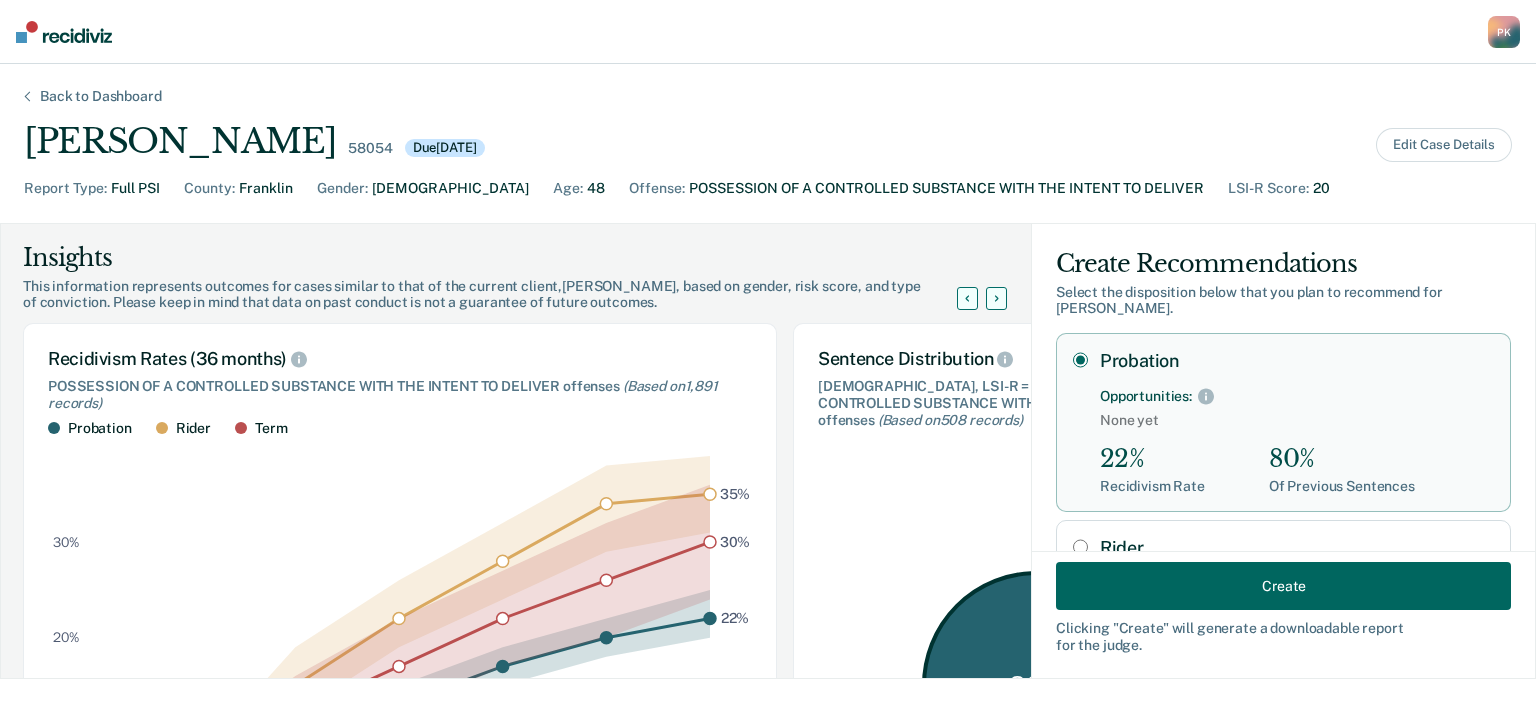 click on "Create" at bounding box center [1283, 586] 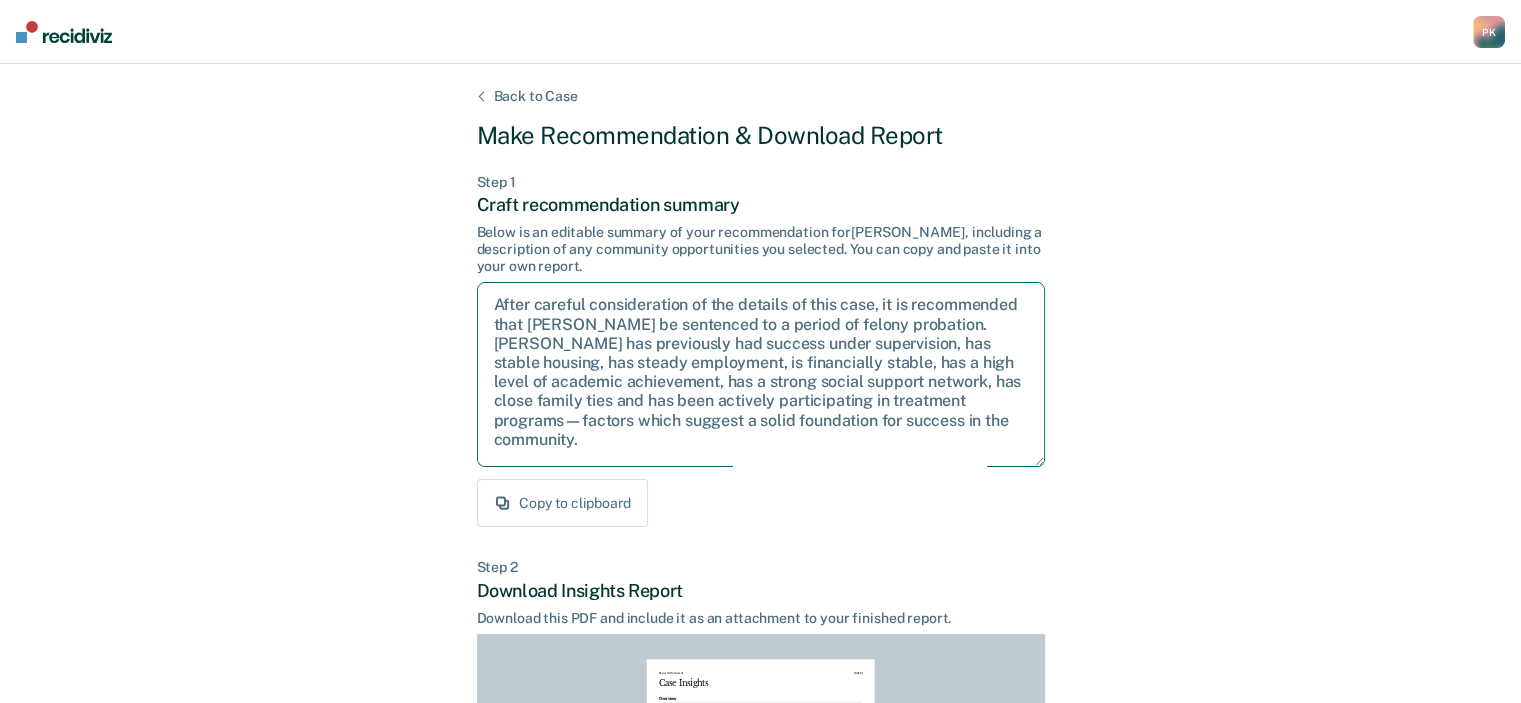 scroll, scrollTop: 128, scrollLeft: 0, axis: vertical 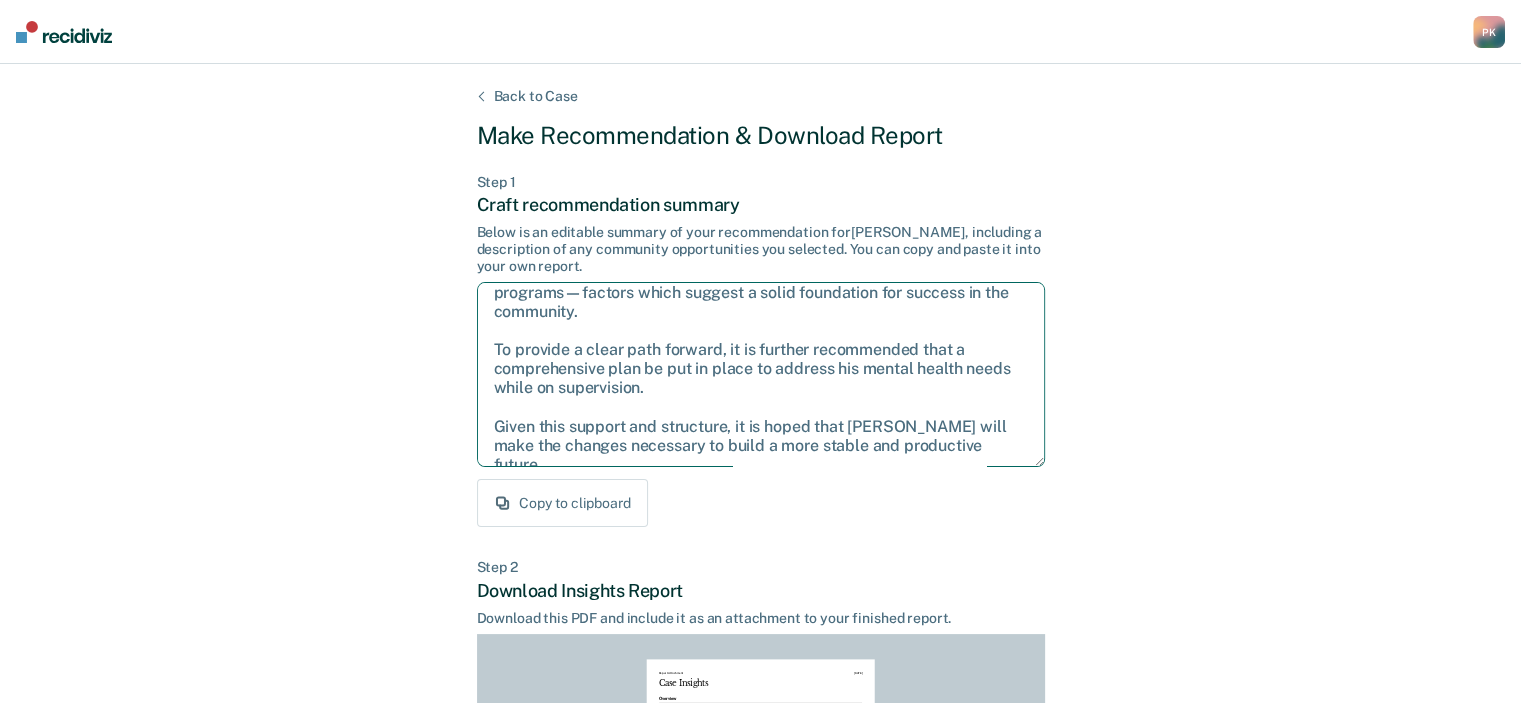 drag, startPoint x: 494, startPoint y: 303, endPoint x: 645, endPoint y: 362, distance: 162.11725 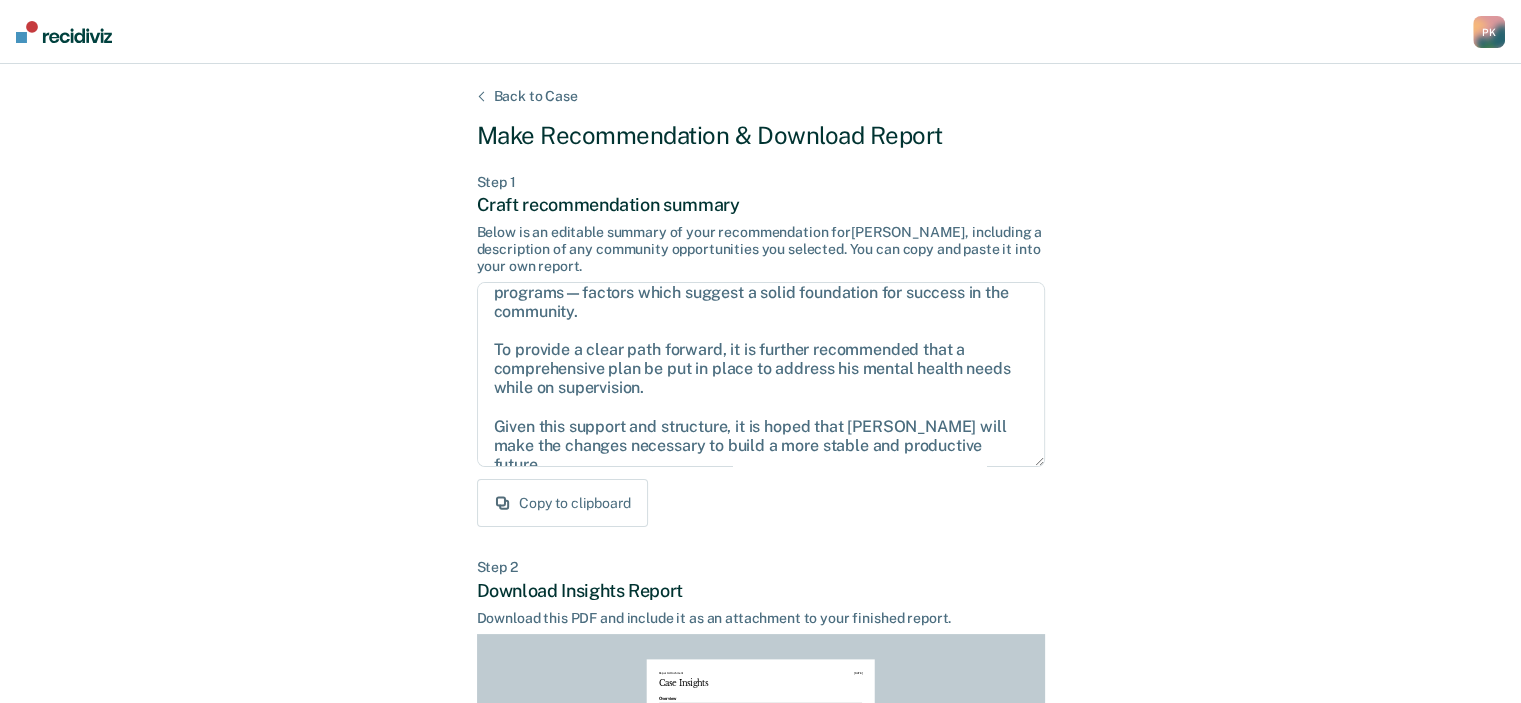 click on "Back to Case Make Recommendation & Download Report Step 1 Craft recommendation summary Below is an editable summary of your recommendation for  [PERSON_NAME] , including a description of any community opportunities you selected. You can copy and paste it into your own report.  Copy to clipboard Step 2 Download Insights Report Download this PDF and include it as an attachment to your finished report. Report Attachment [DATE] Case Insights Overview Name [PERSON_NAME] Recommendation by PSI Probation Case Details Gender:  [DEMOGRAPHIC_DATA] Age:  [DEMOGRAPHIC_DATA] Offense:  POSSESSION OF A CONTROLLED SUBSTANCE WITH THE INTENT TO DELIVER Sentence Distribution 508   records [DEMOGRAPHIC_DATA] LSI-R = 0-20 POSSESSION OF A CONTROLLED SUBSTANCE WITH THE INTENT TO DELIVER Probation 80 % Rider 11 % Term 8 % Sentence Distribution  represents the percentage of cases sentenced to a particular disposition. The rates are based on   508   records  of    men   with   LSI-R scores between  0  and   20   with  , using  IDOC  data from 2010 to present.   (36 months)" at bounding box center (761, 602) 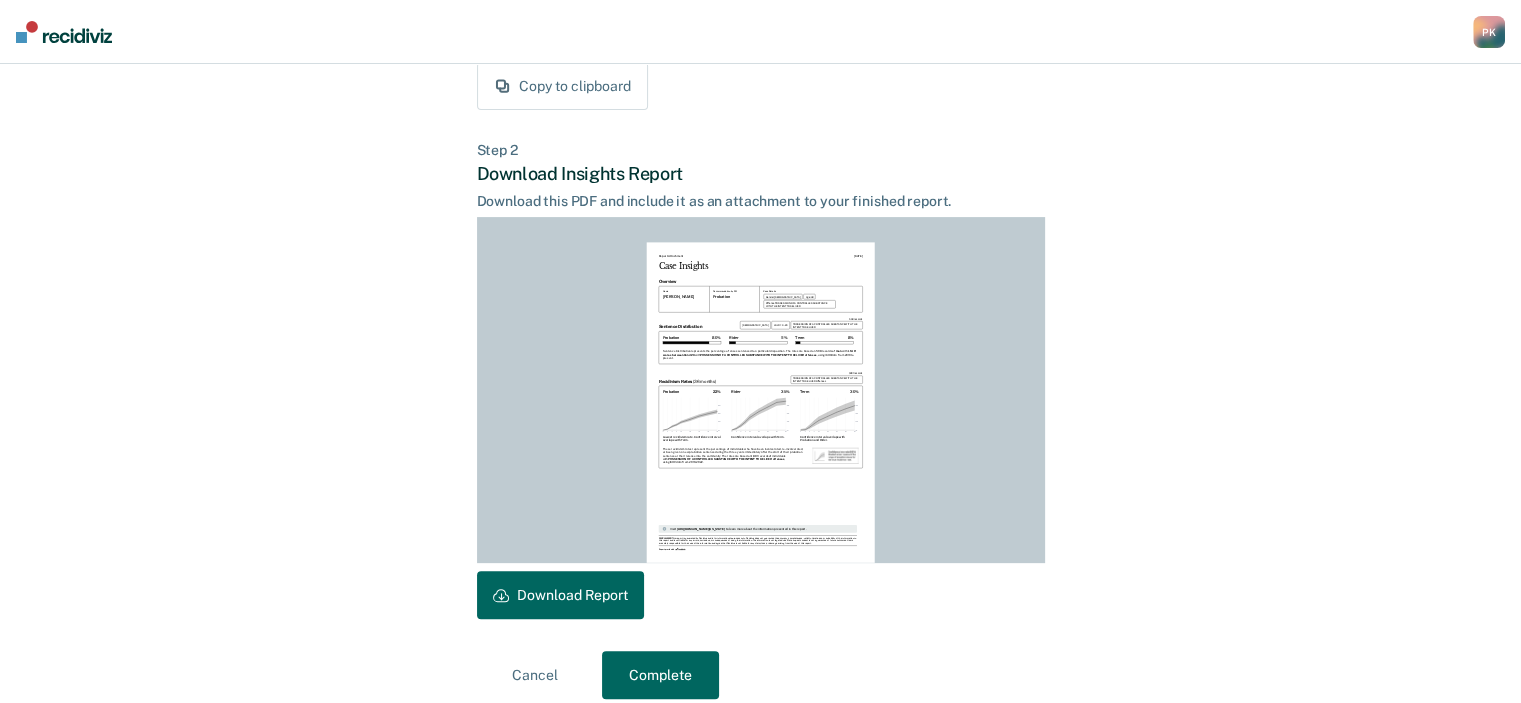 scroll, scrollTop: 436, scrollLeft: 0, axis: vertical 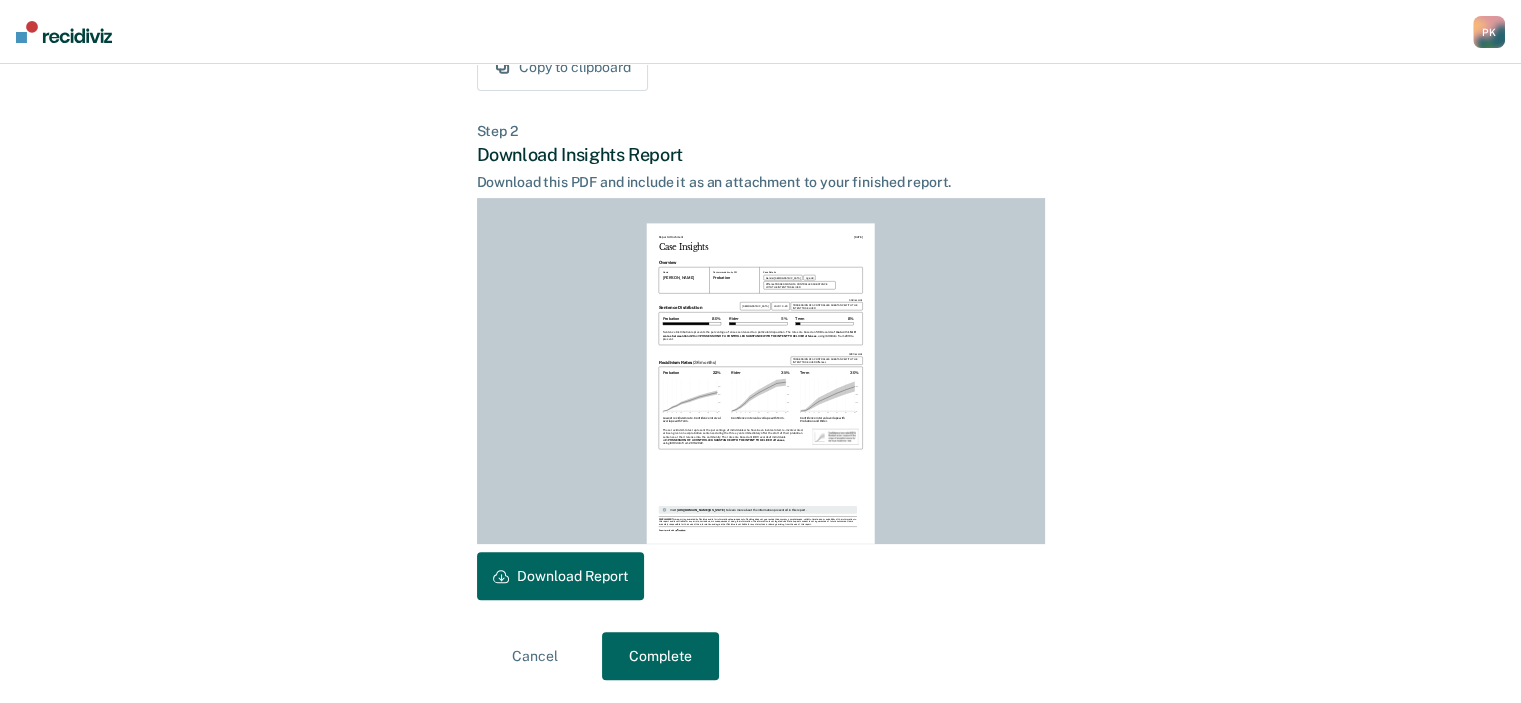 click on "Download Report" at bounding box center [560, 576] 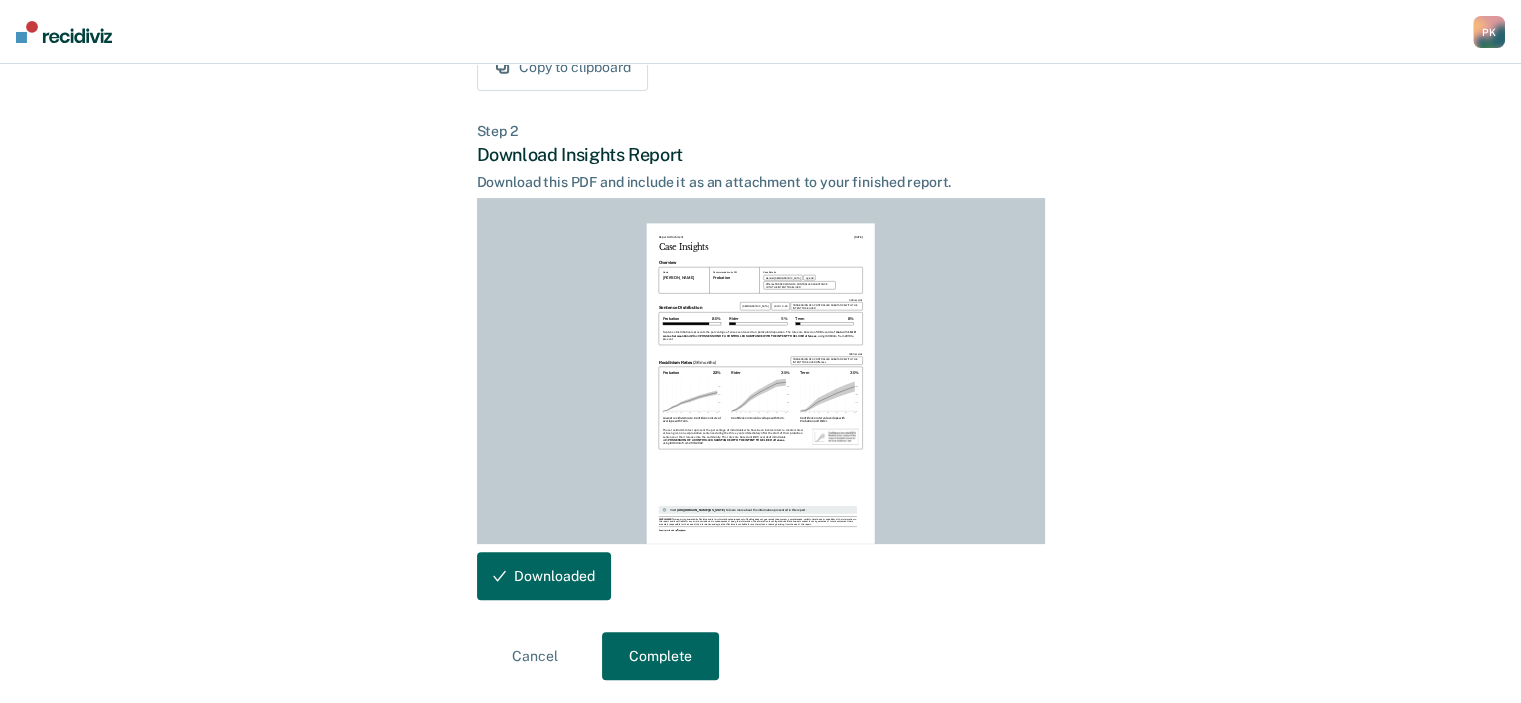 scroll, scrollTop: 436, scrollLeft: 0, axis: vertical 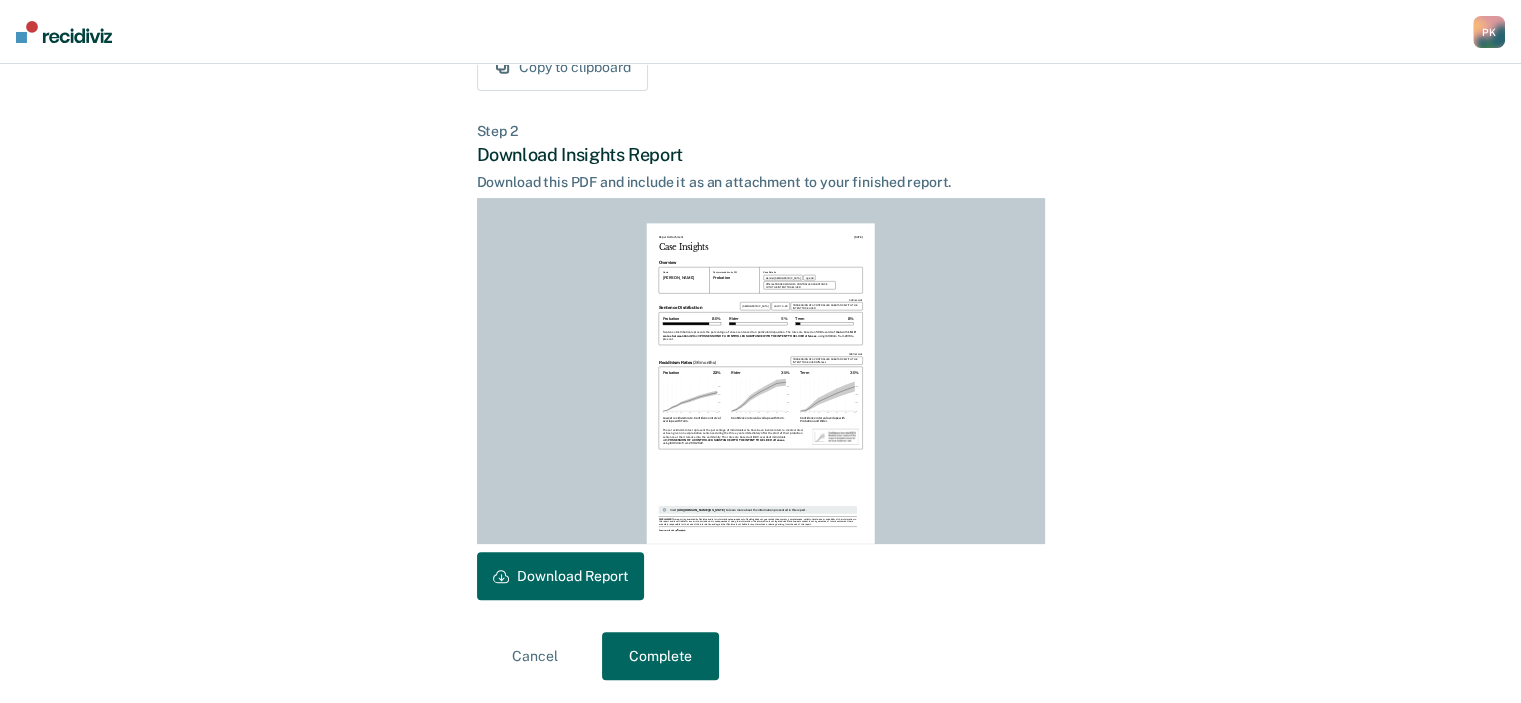 click on "Complete" at bounding box center [660, 656] 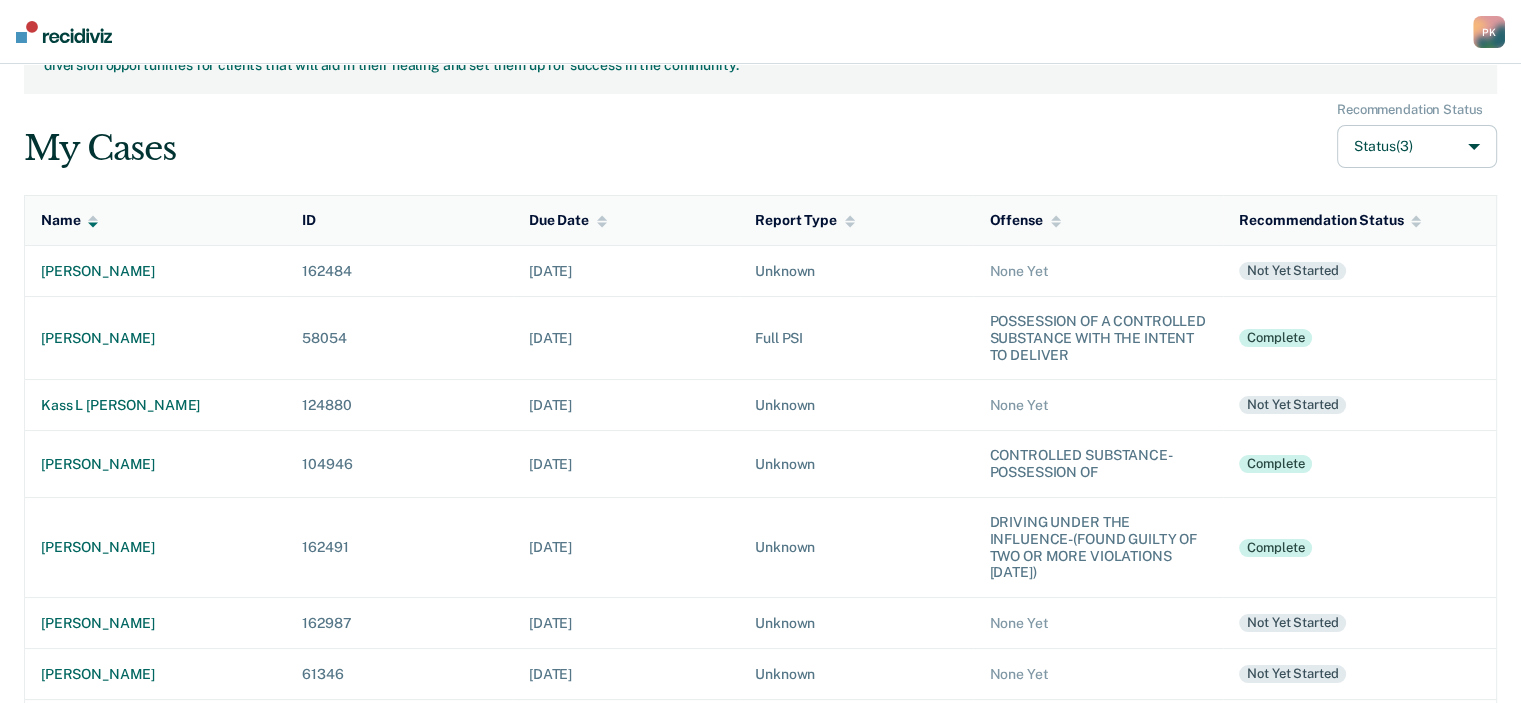 scroll, scrollTop: 0, scrollLeft: 0, axis: both 